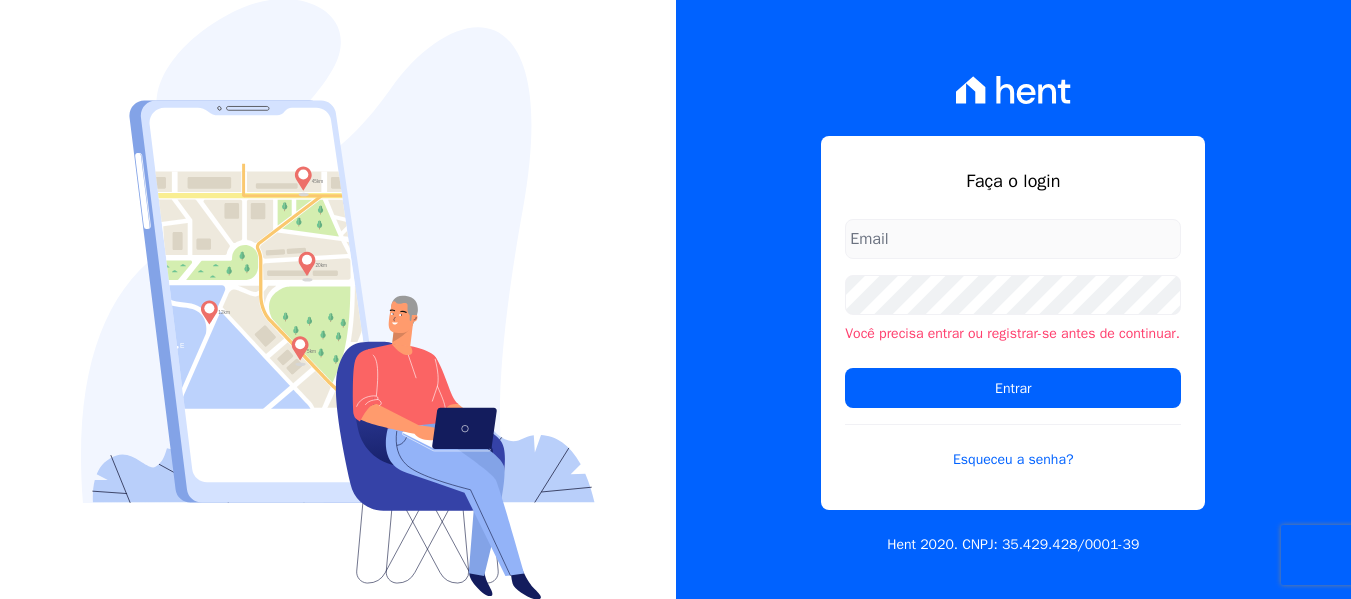 scroll, scrollTop: 0, scrollLeft: 0, axis: both 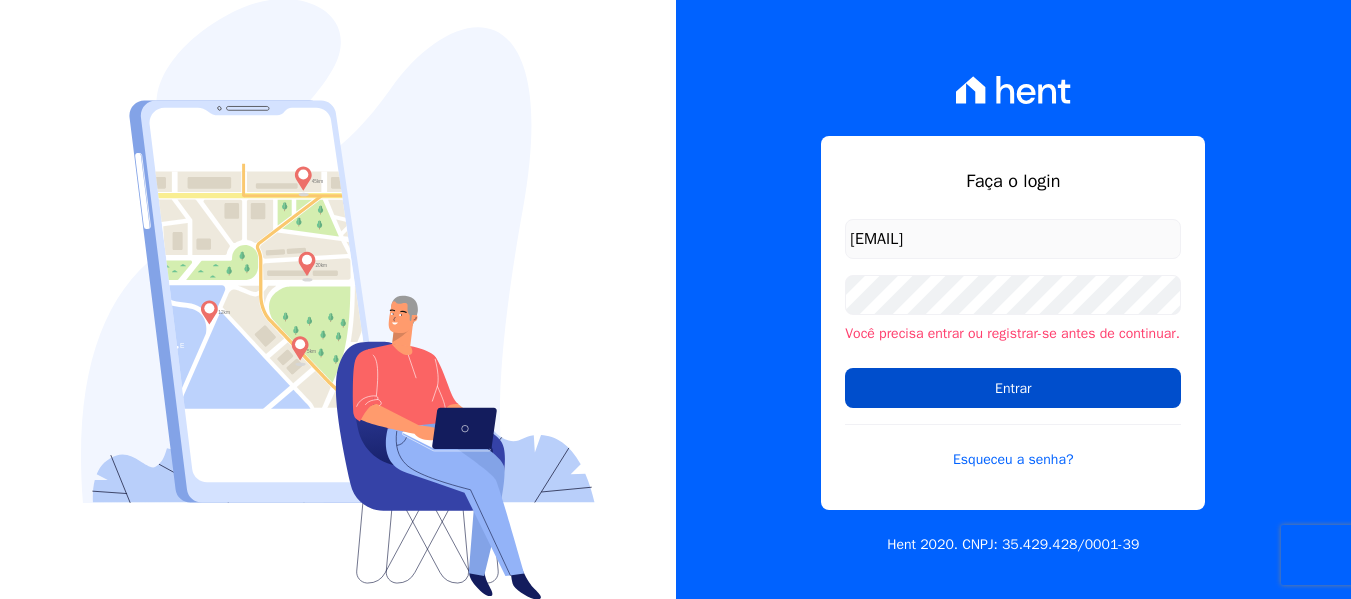 click on "Entrar" at bounding box center (1013, 388) 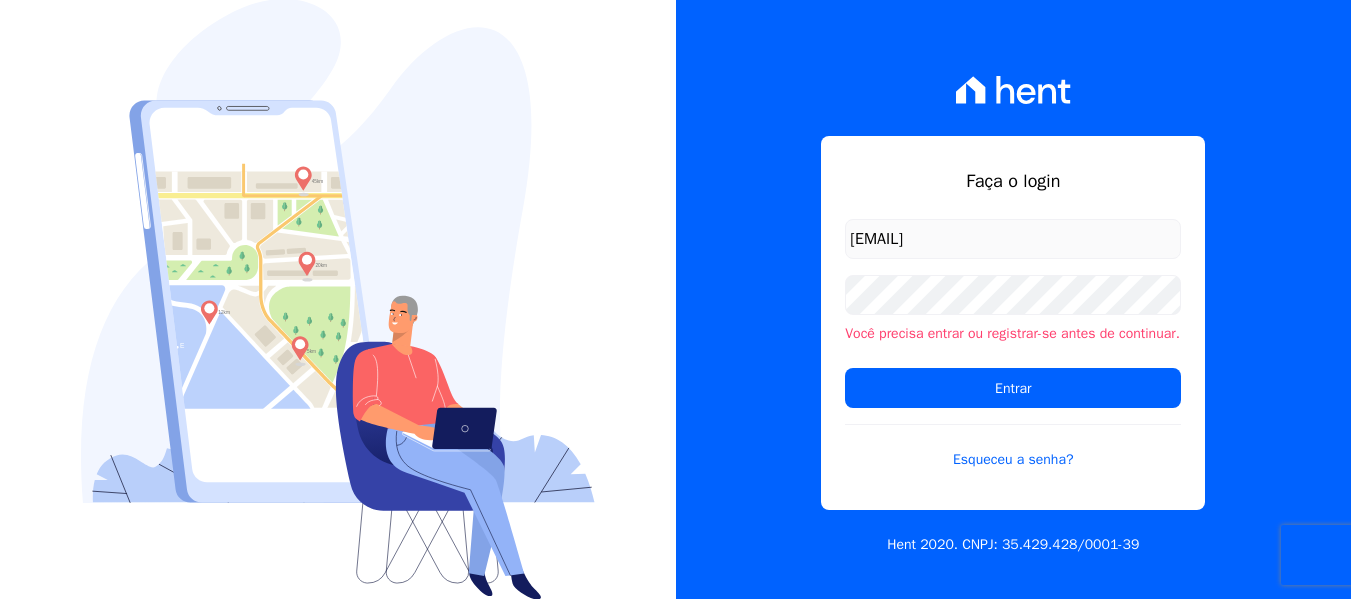 click on "Faça o login
amanda.piquini@quattroconstrutora.com.br
Você precisa entrar ou registrar-se antes de continuar.
Entrar
Esqueceu a senha?
Hent 2020. CNPJ: 35.429.428/0001-39" at bounding box center (1014, 299) 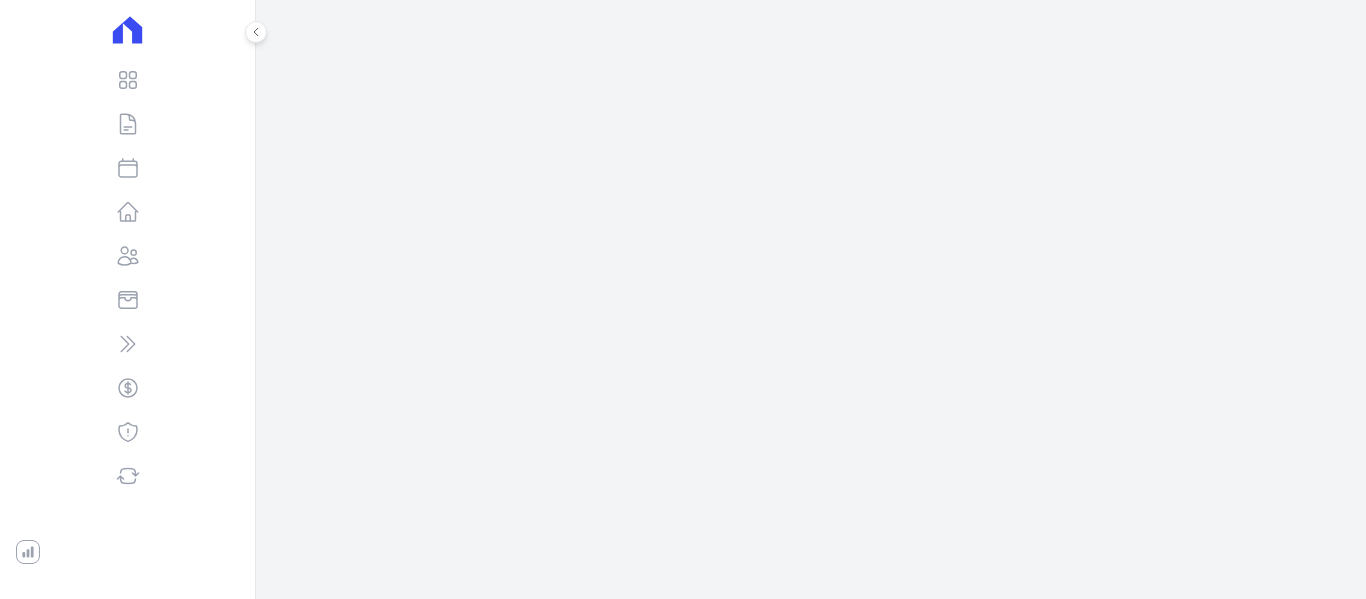 scroll, scrollTop: 0, scrollLeft: 0, axis: both 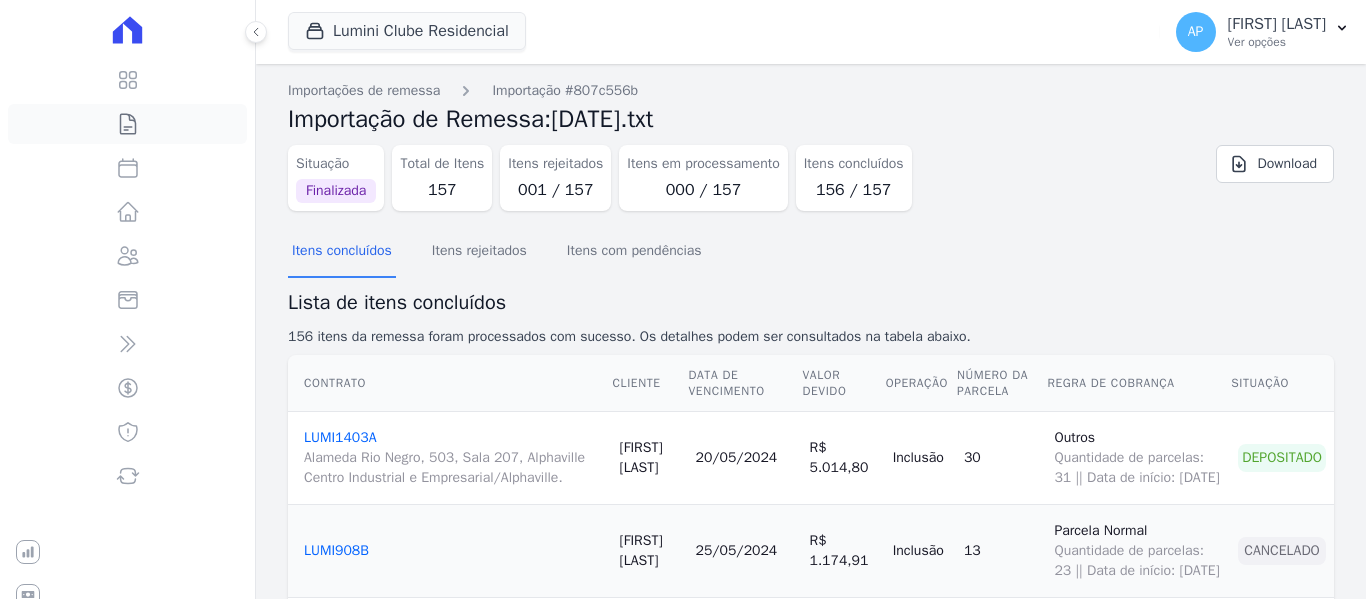 click on "Contratos" at bounding box center (127, 124) 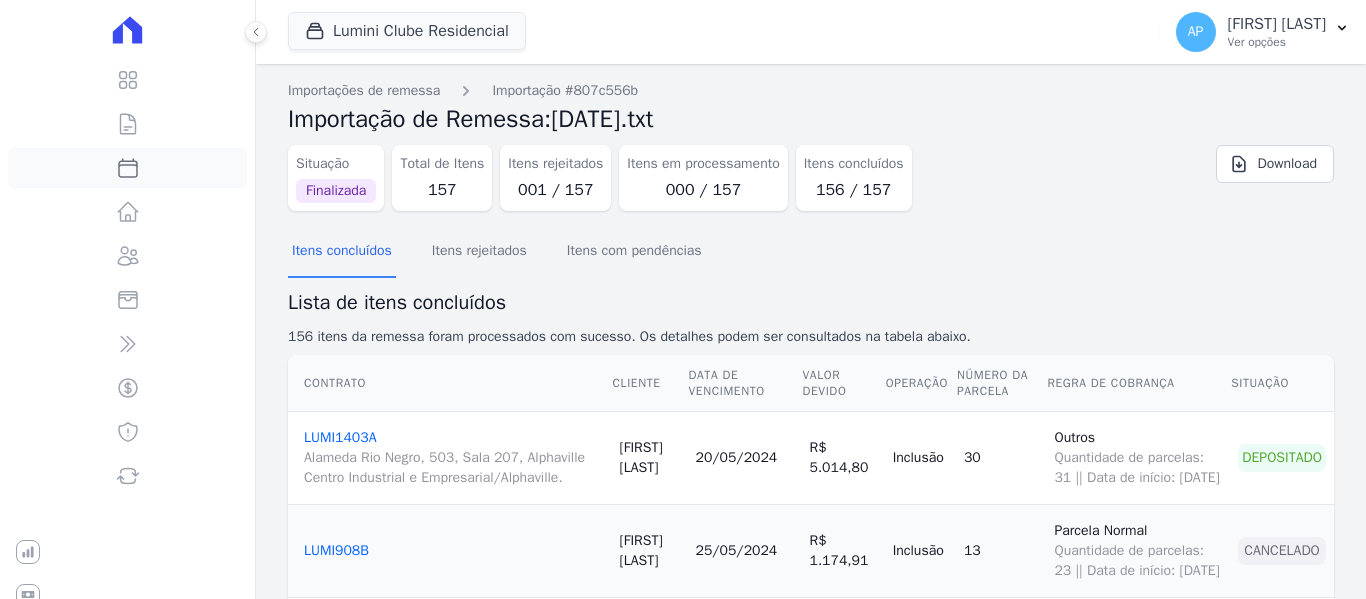 click 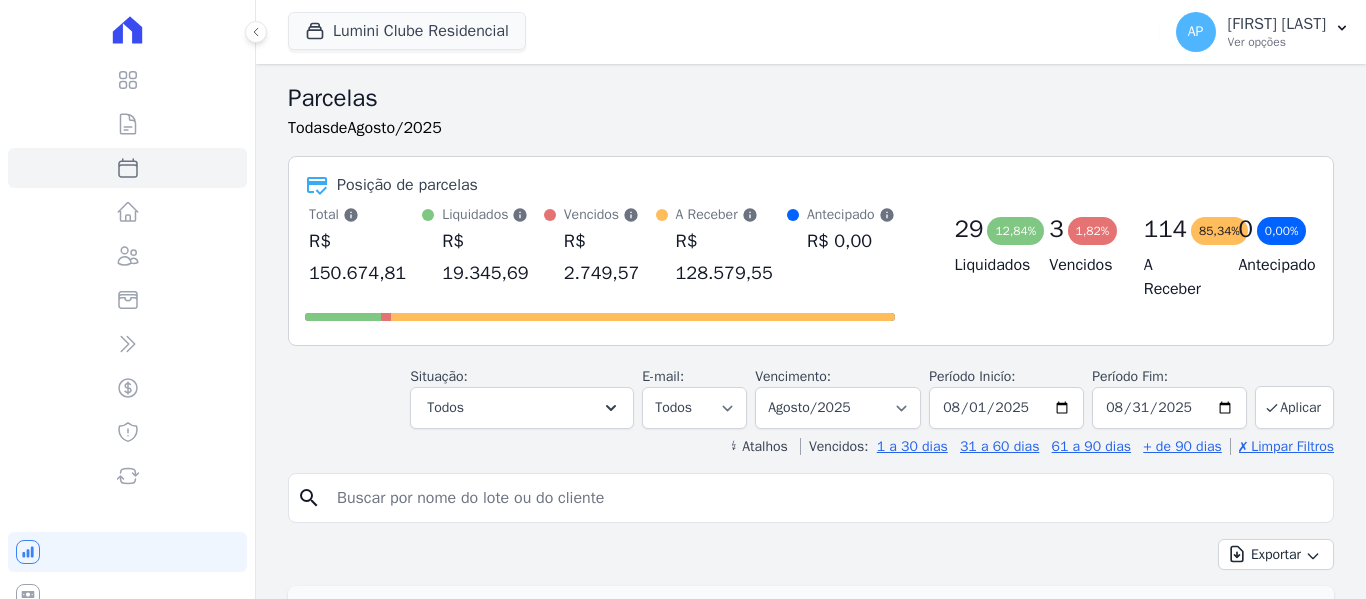 select 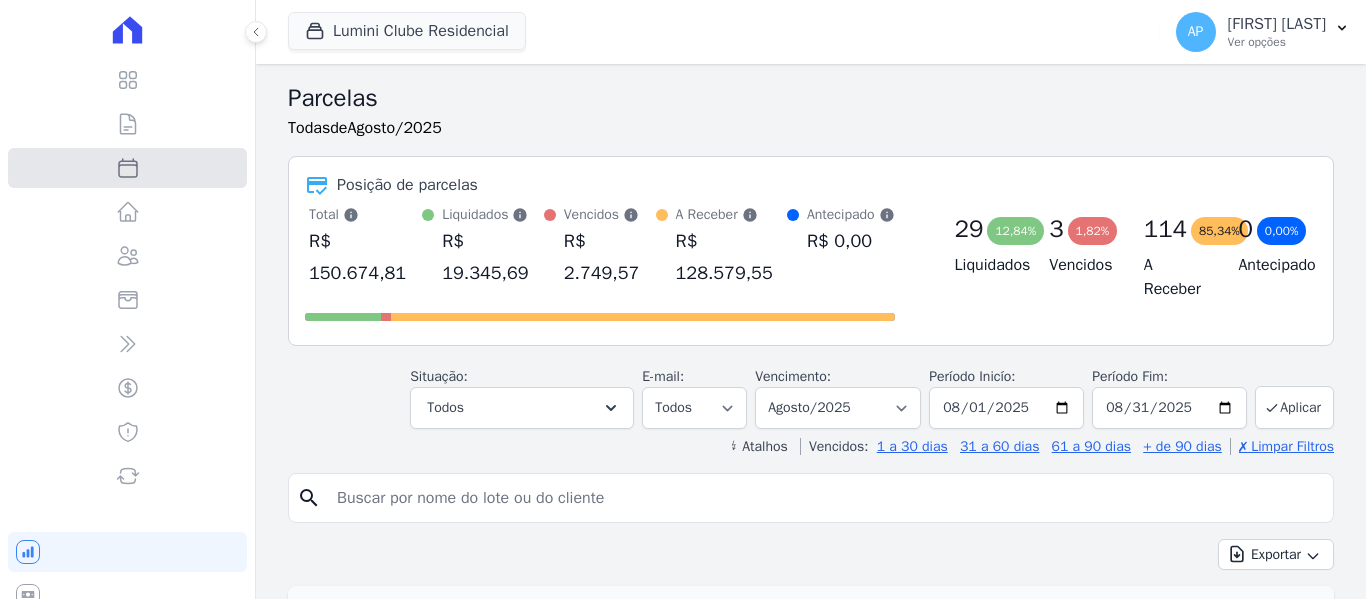 click 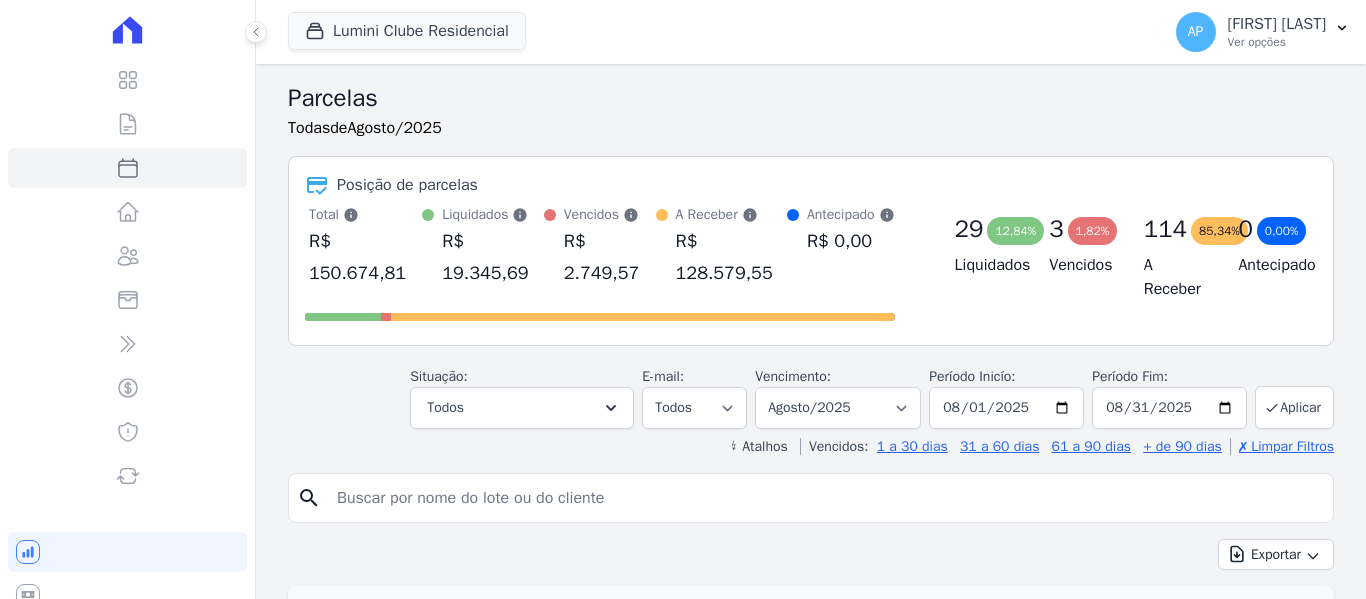 select 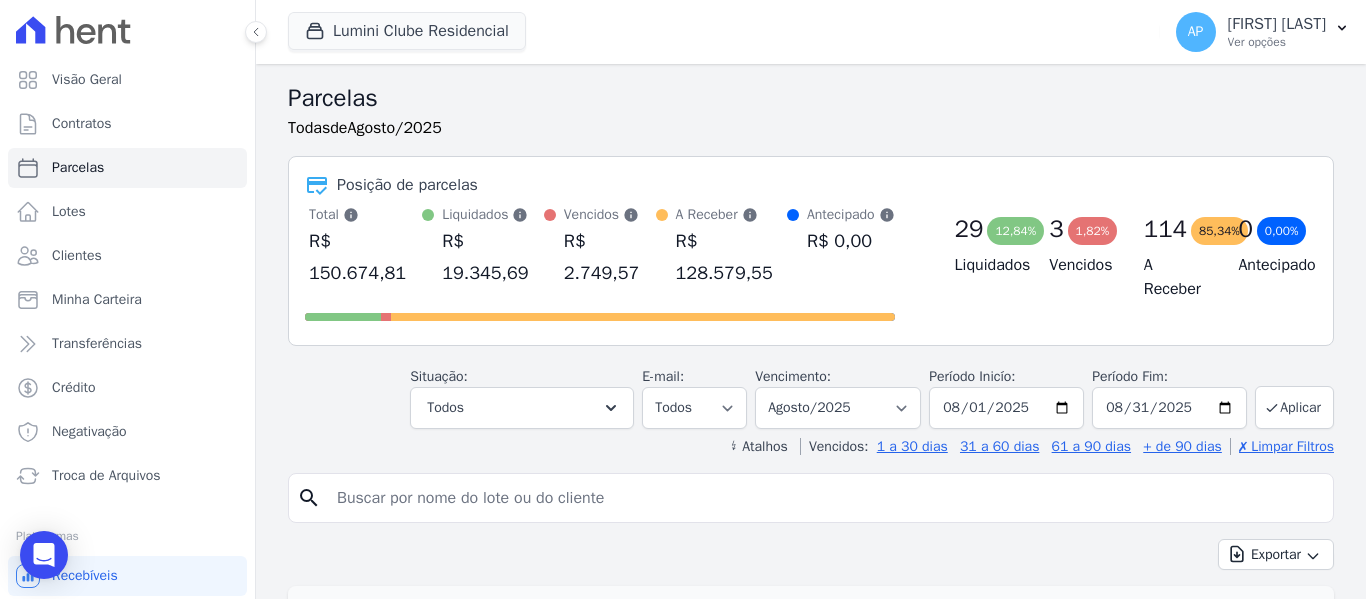 click at bounding box center (825, 498) 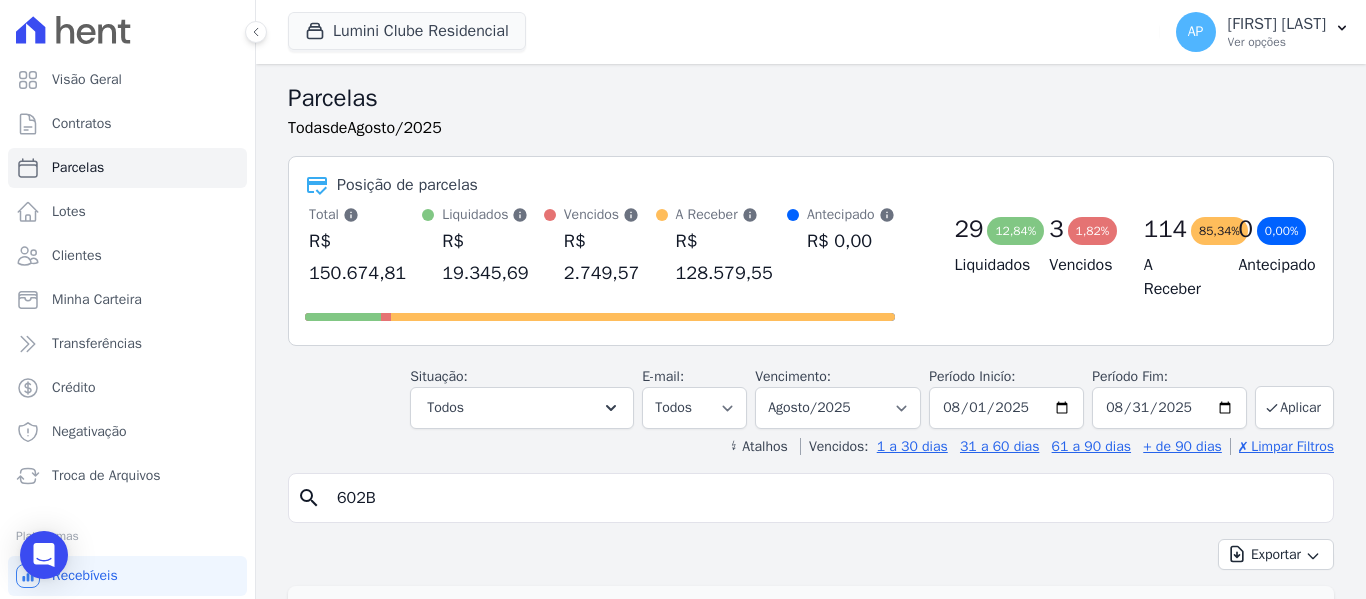 type on "602B" 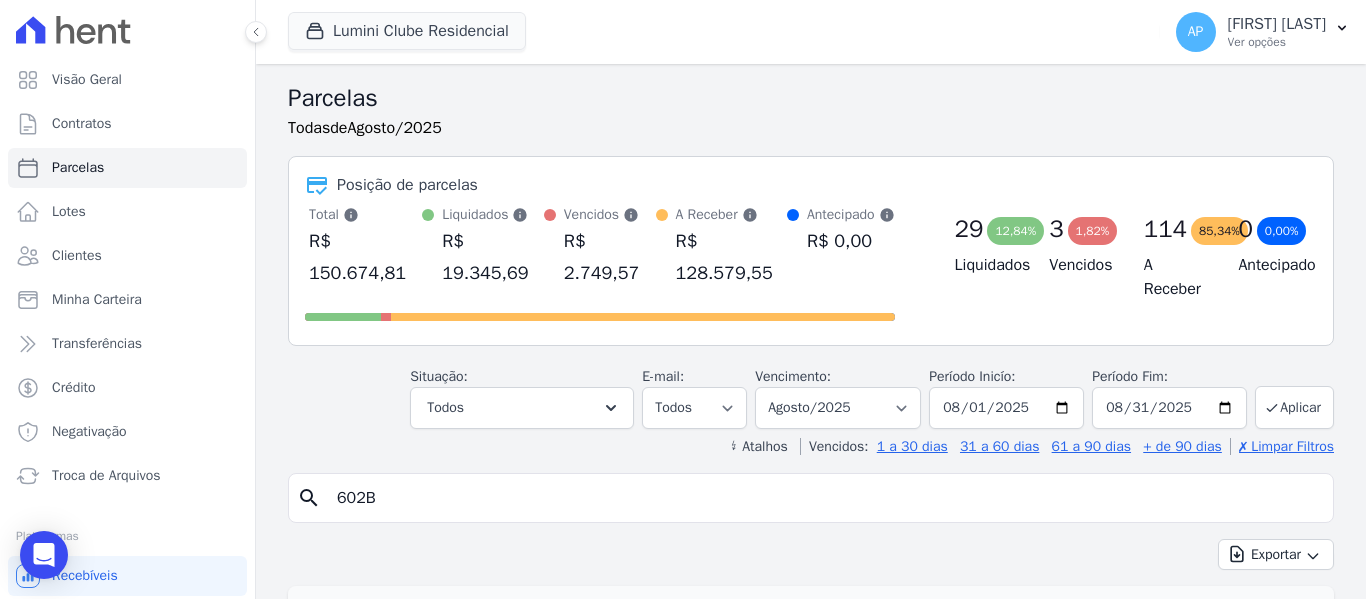 select 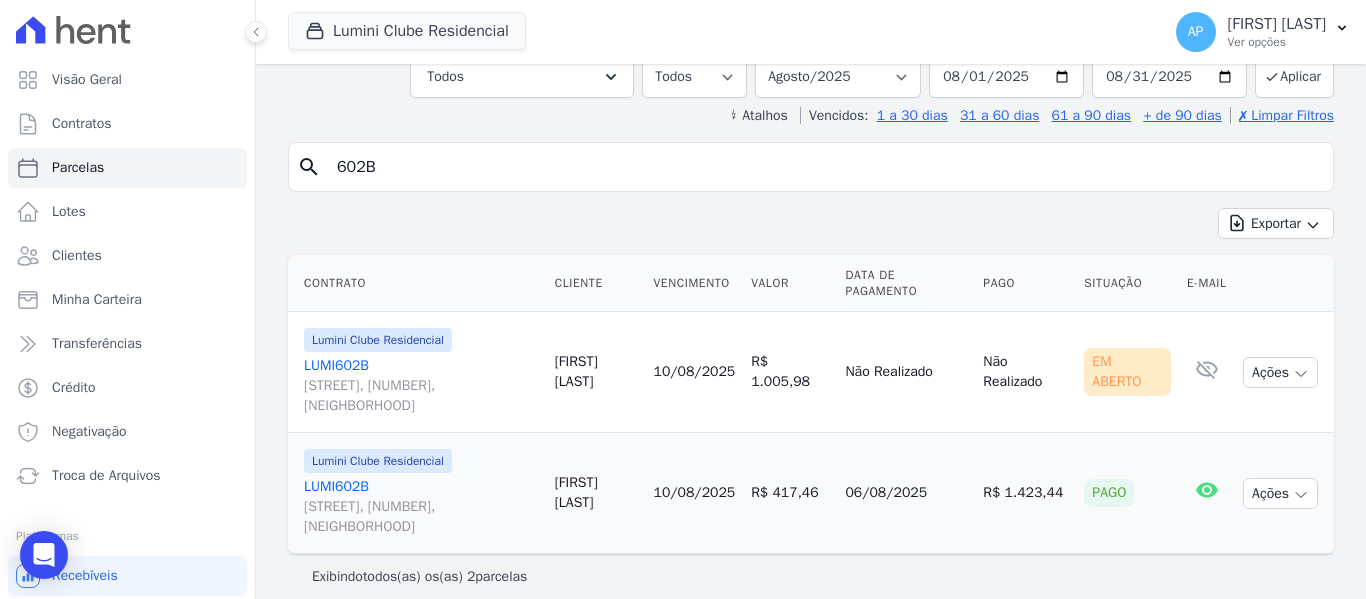 scroll, scrollTop: 145, scrollLeft: 0, axis: vertical 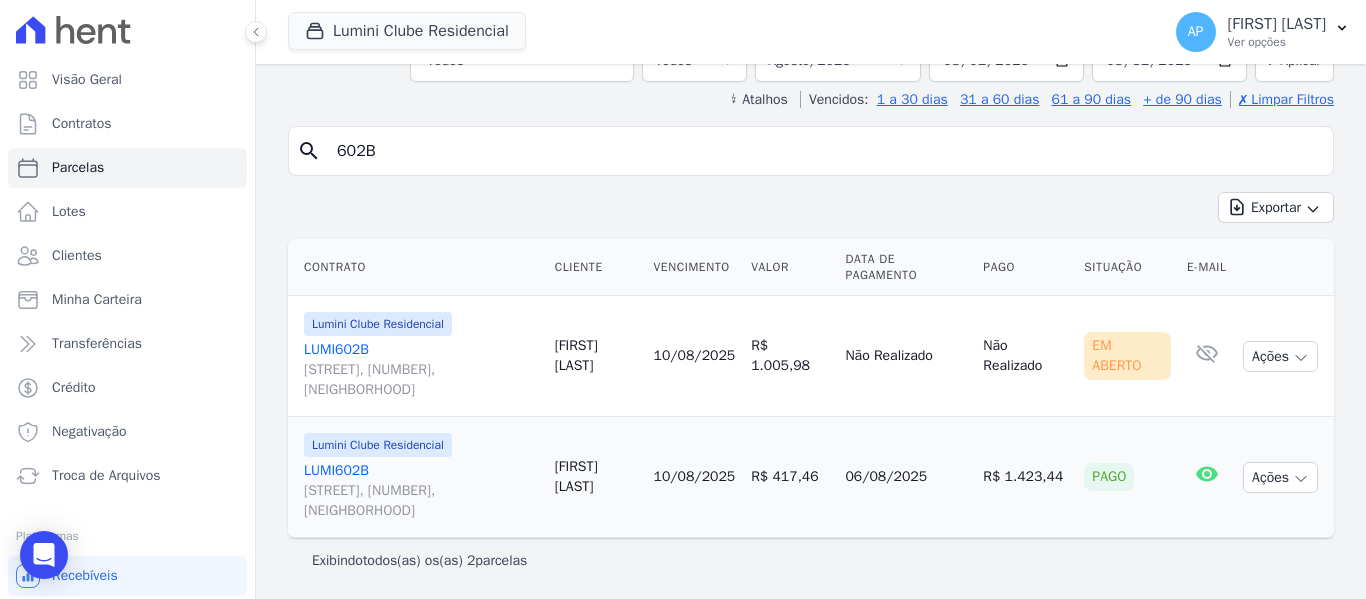 click on "LUMI602B
Rua Heitor de Oliveira, 200, Vila Sul Americana" at bounding box center [421, 370] 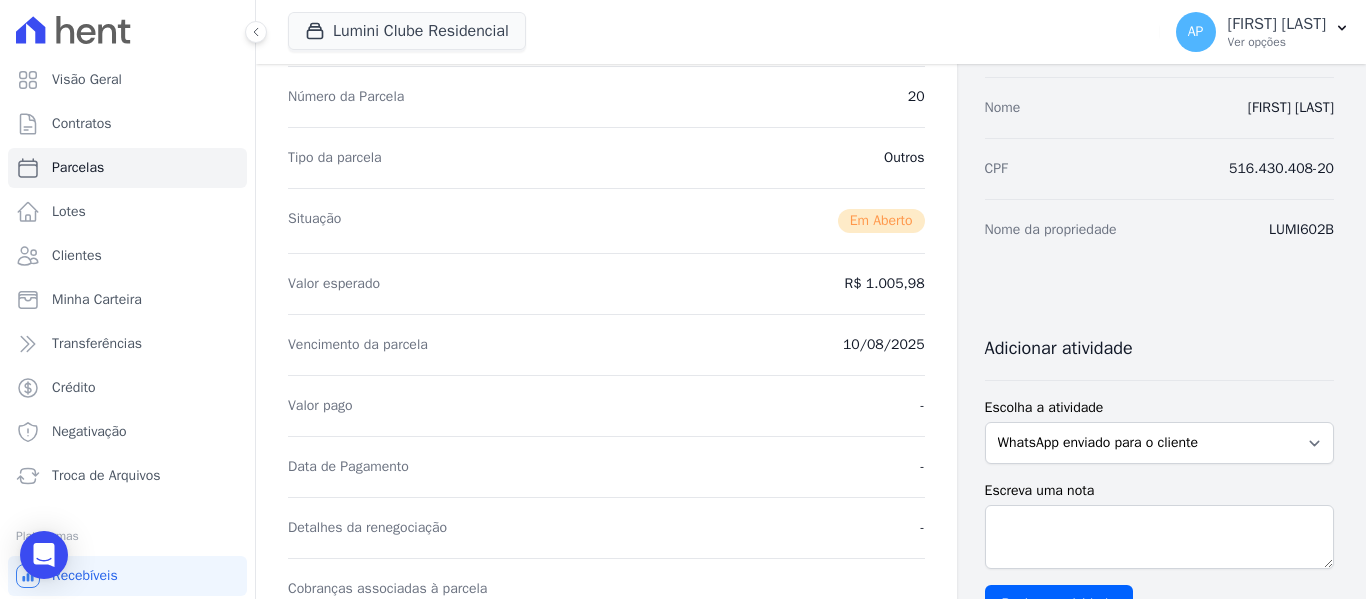 scroll, scrollTop: 0, scrollLeft: 0, axis: both 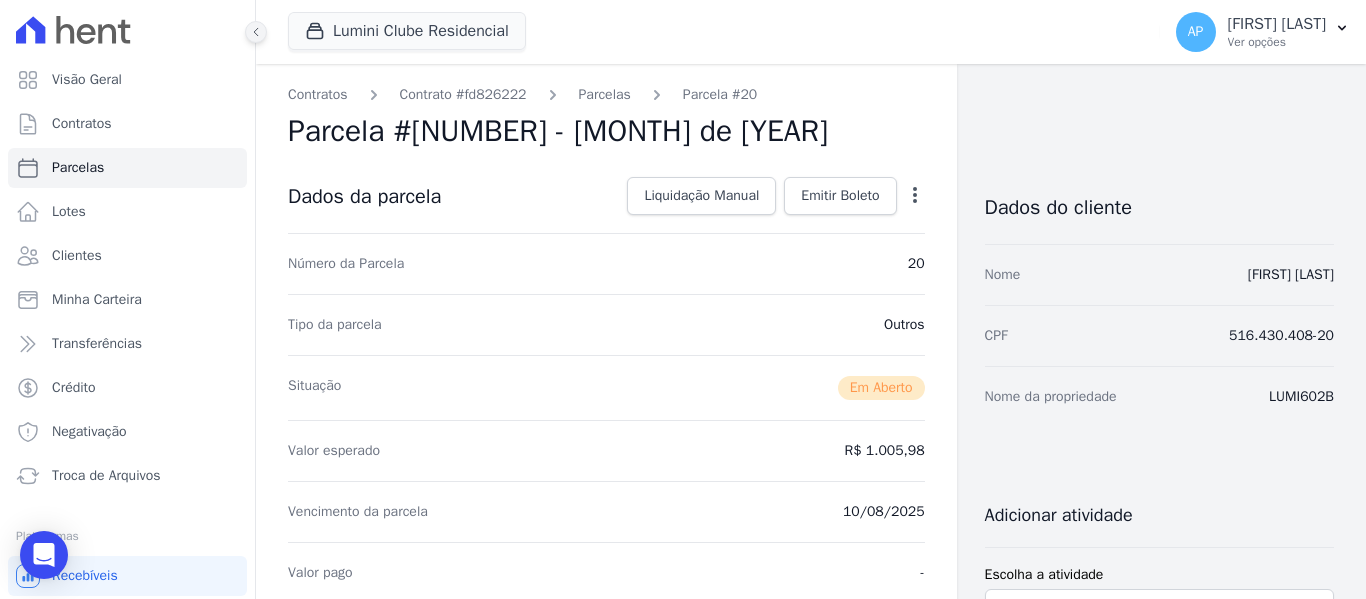 click 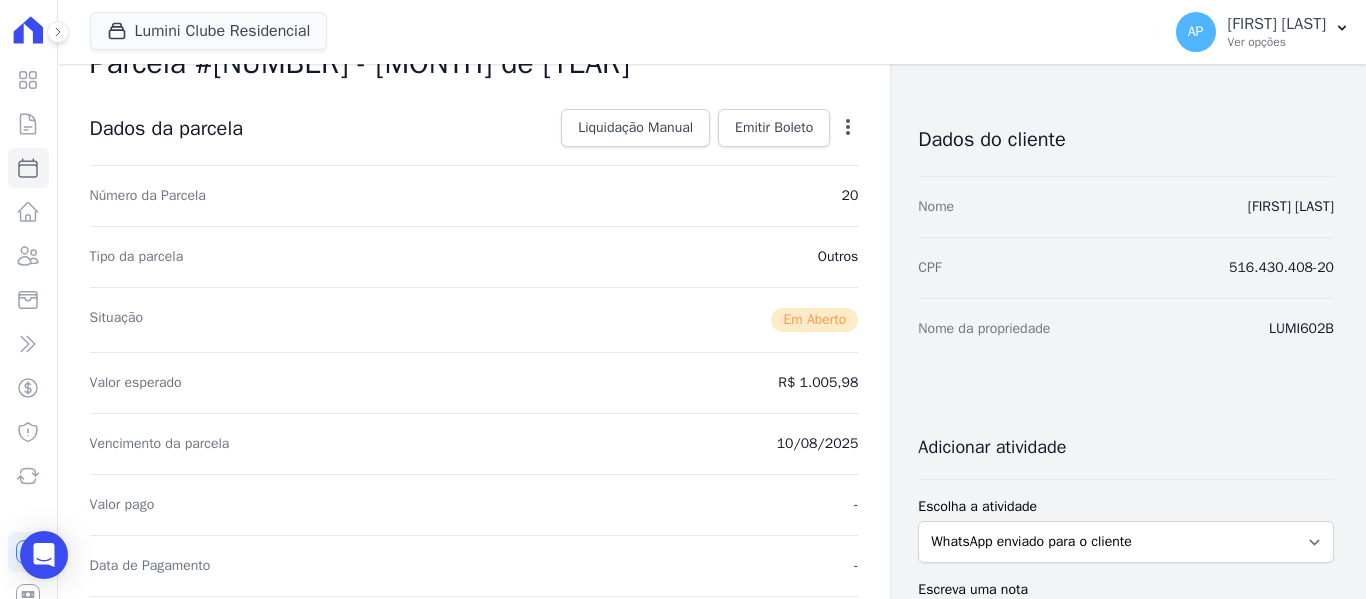 scroll, scrollTop: 100, scrollLeft: 0, axis: vertical 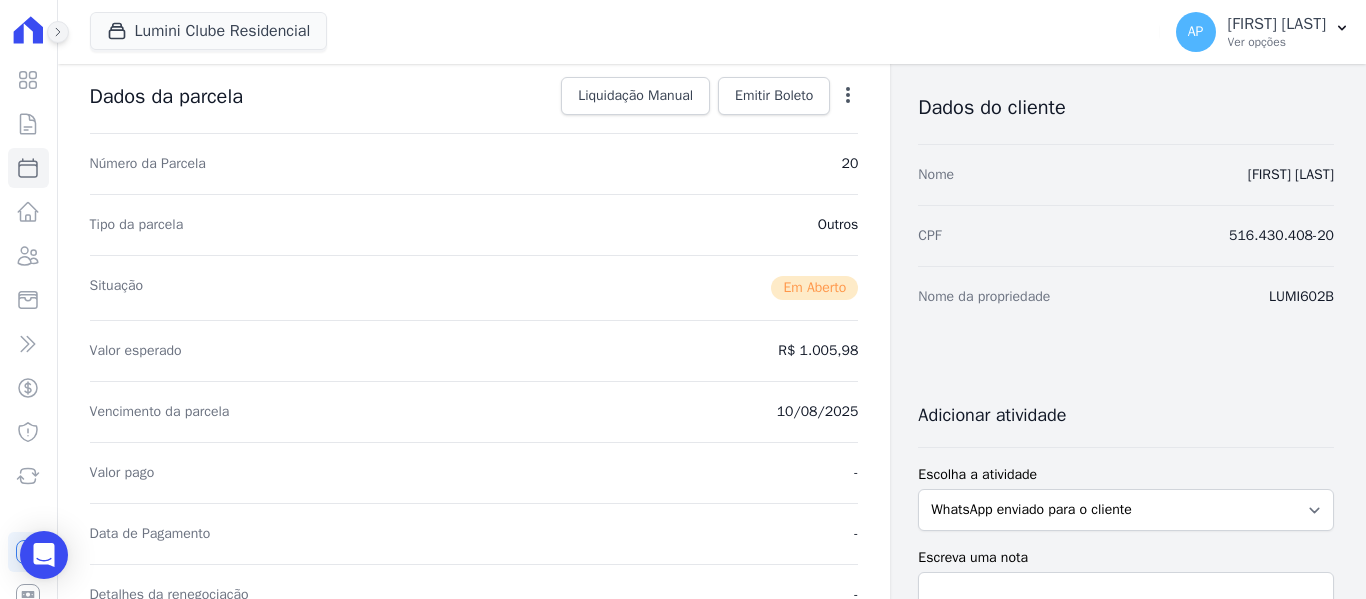 click 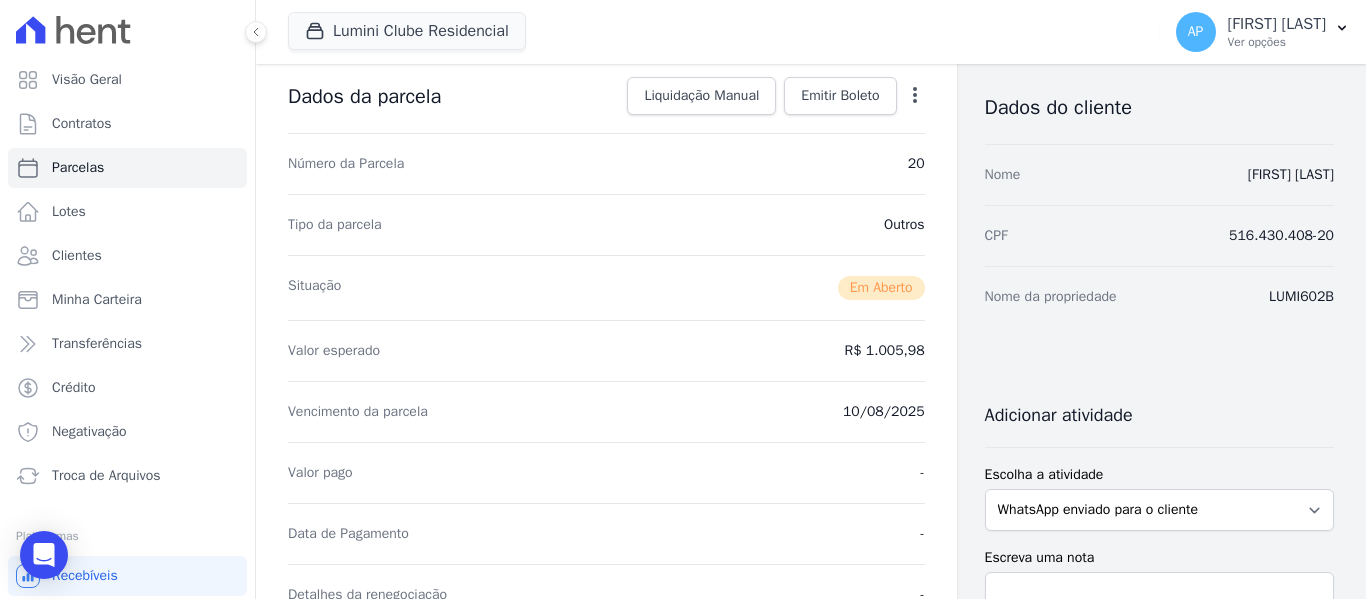 select 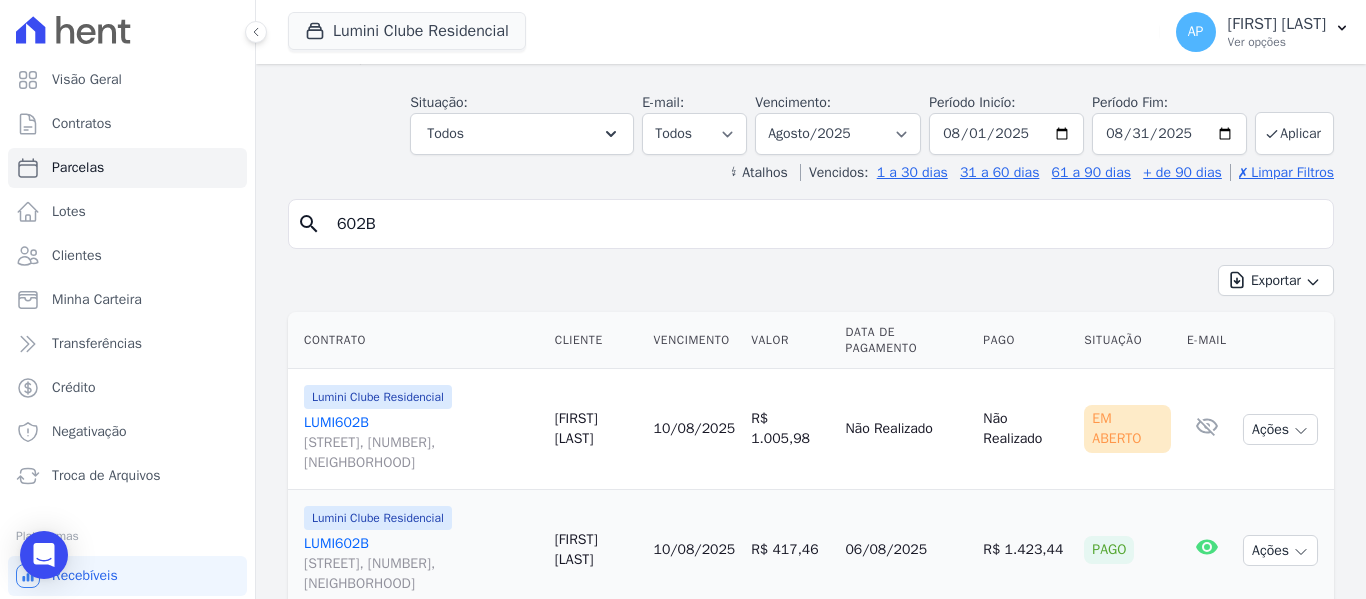 scroll, scrollTop: 145, scrollLeft: 0, axis: vertical 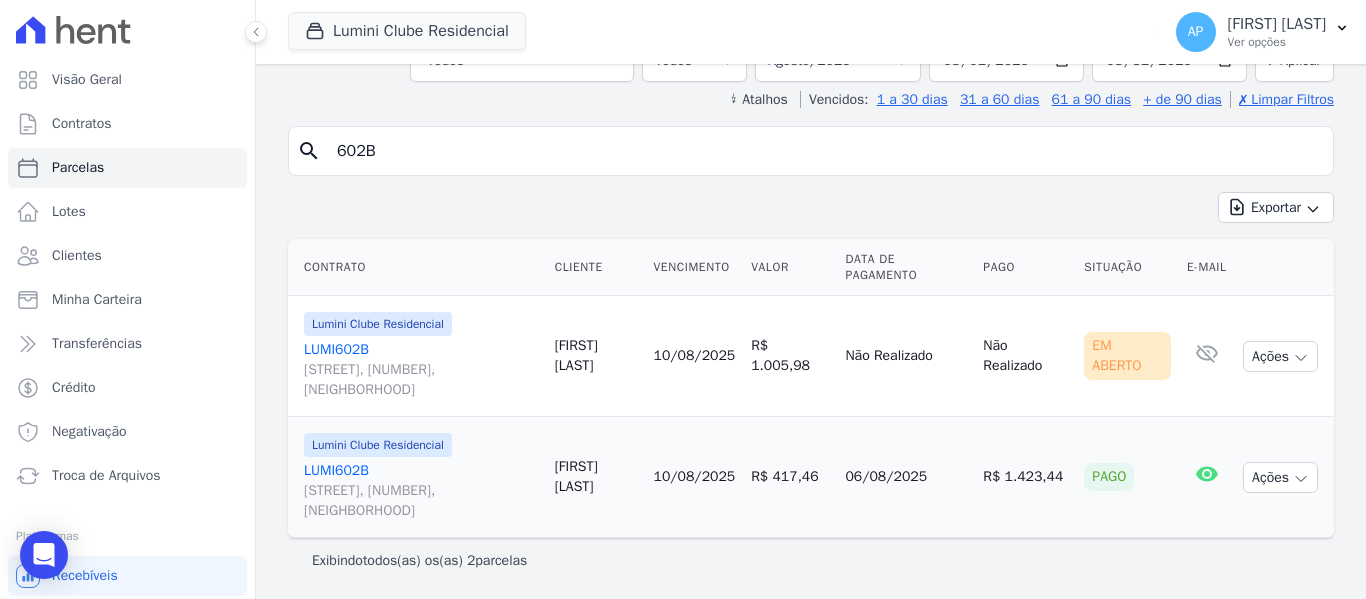 click on "LUMI602B
Rua Heitor de Oliveira, 200, Vila Sul Americana" at bounding box center (421, 491) 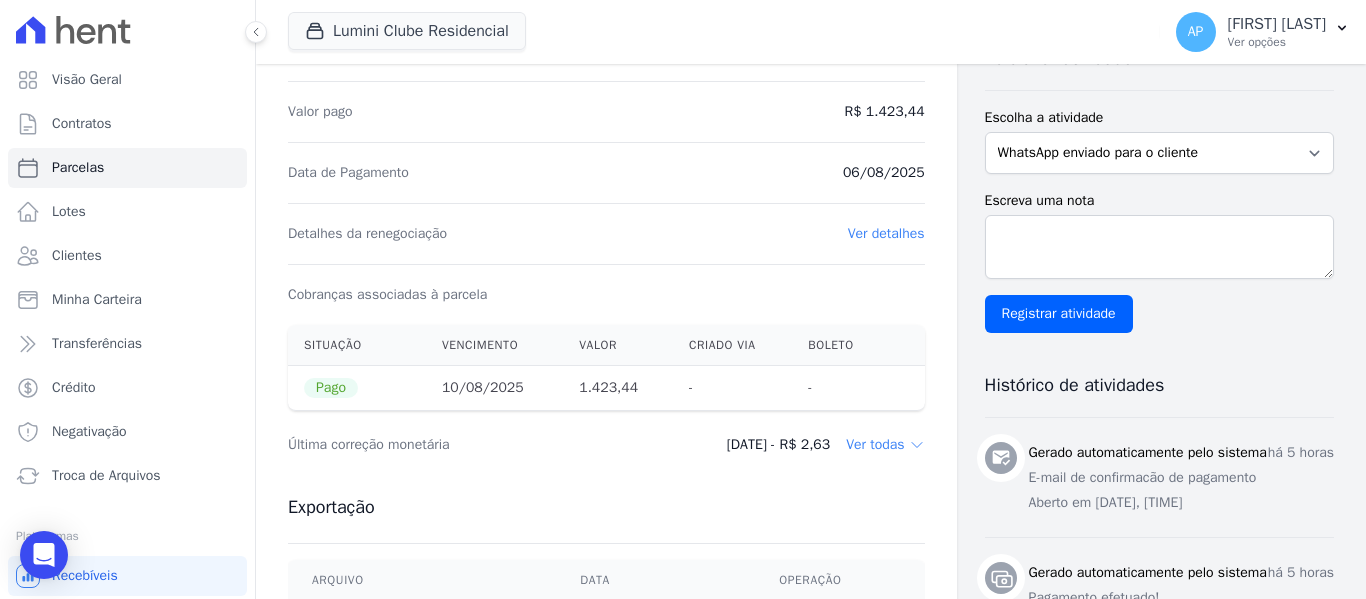scroll, scrollTop: 0, scrollLeft: 0, axis: both 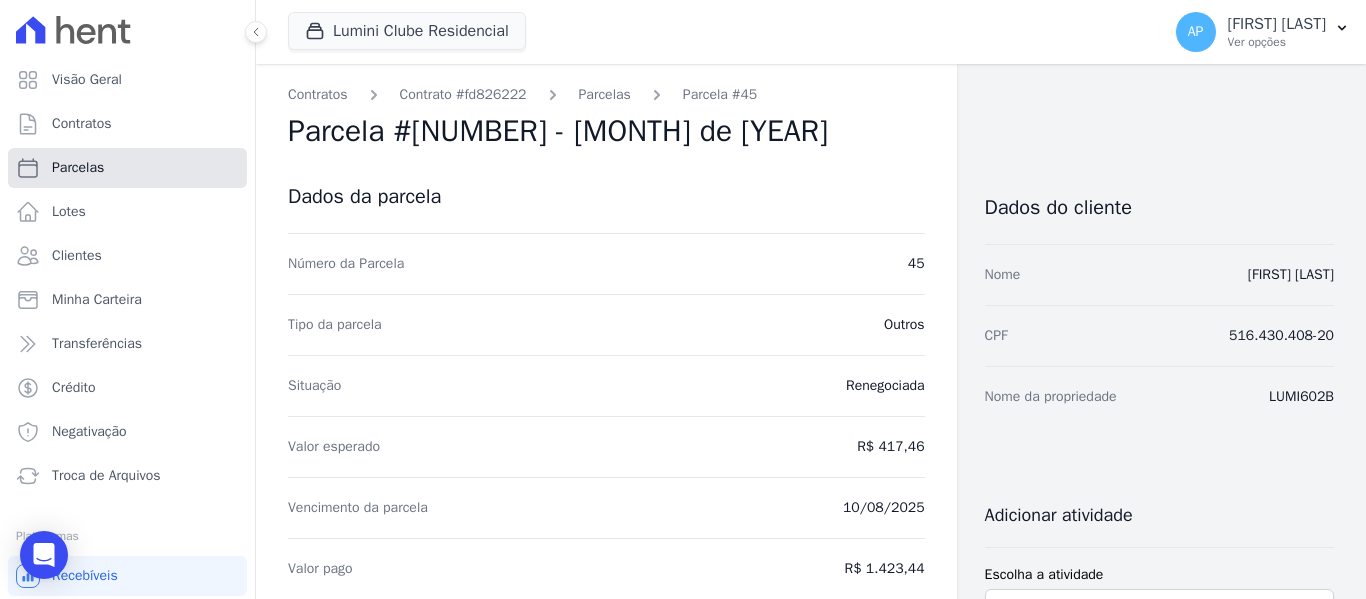 click on "Parcelas" at bounding box center [127, 168] 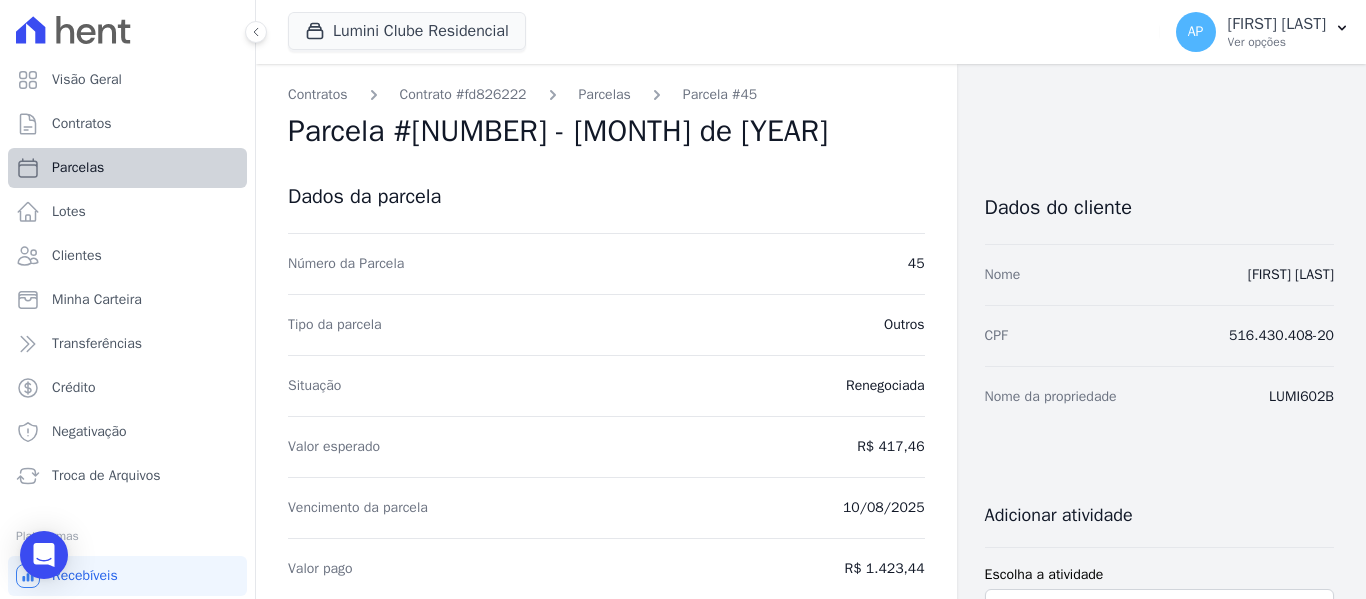 select 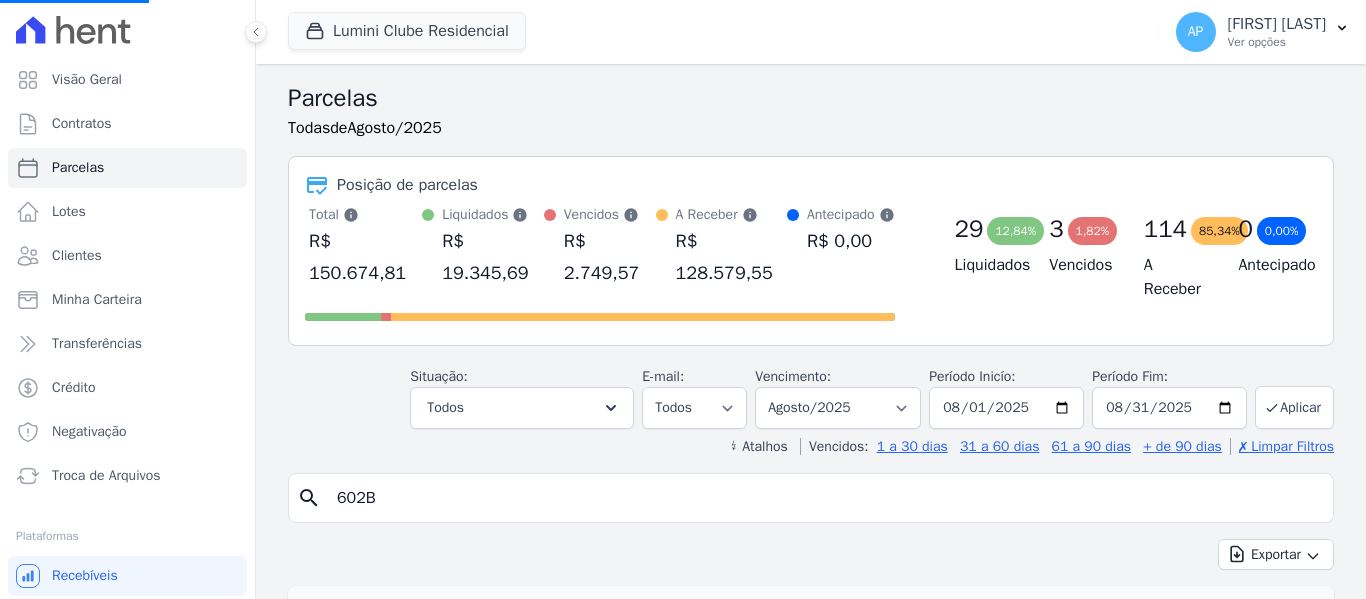 select 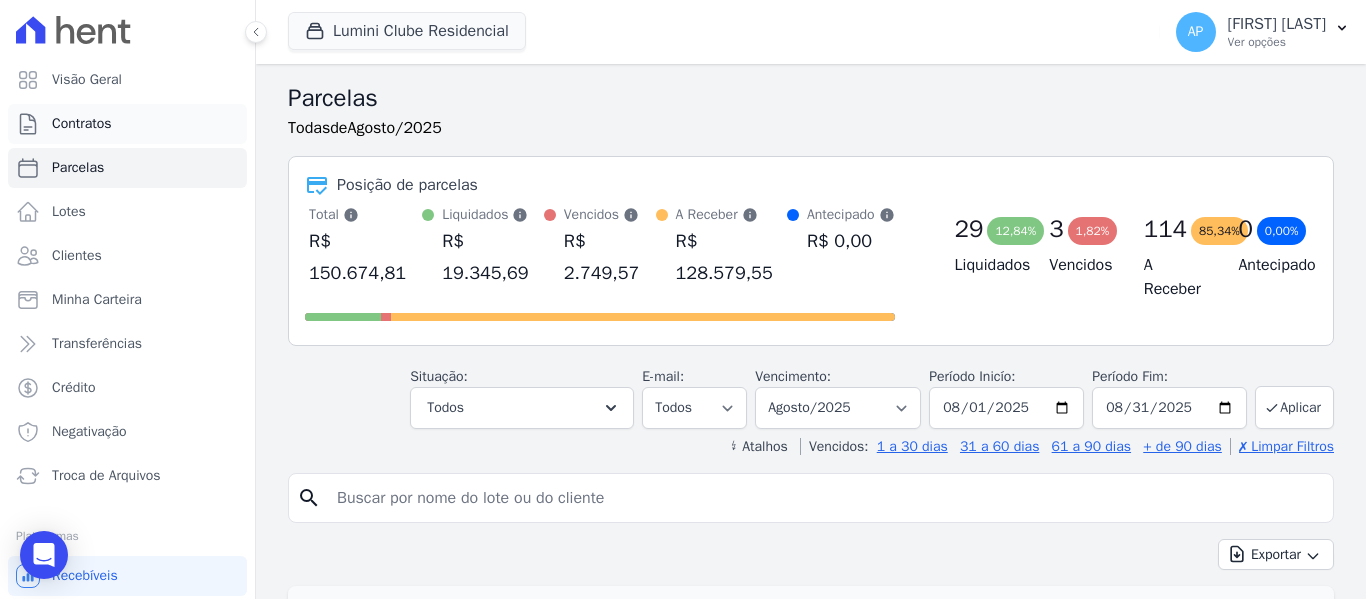 click on "Contratos" at bounding box center (127, 124) 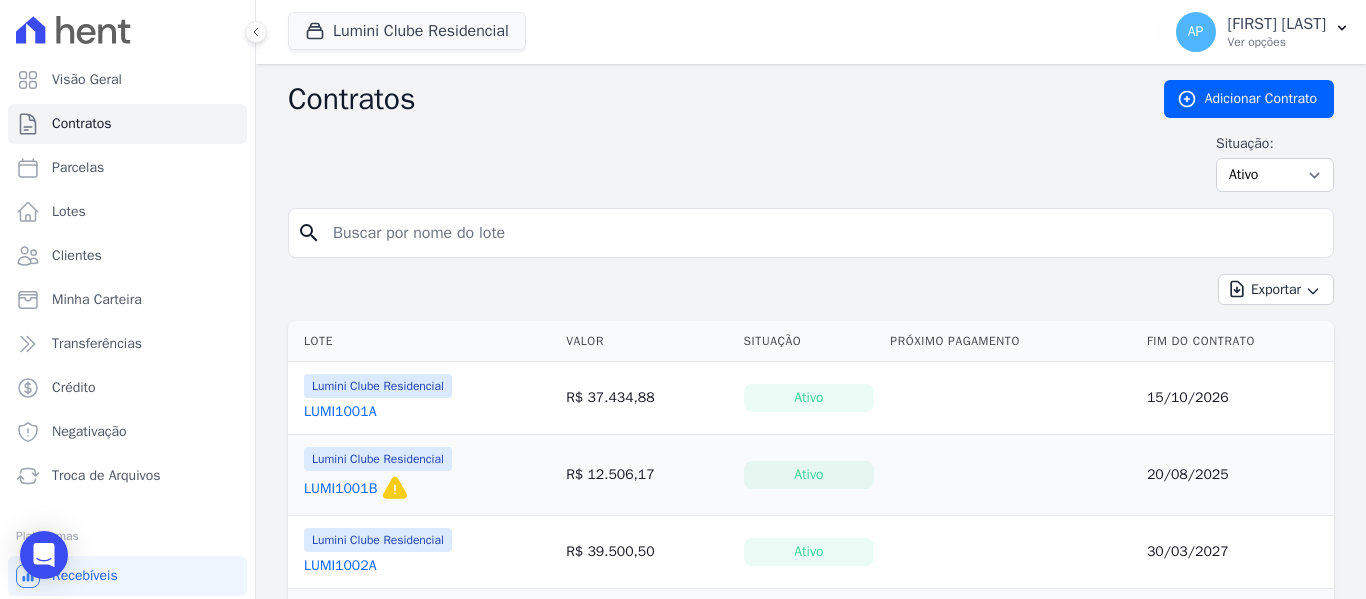 click at bounding box center (823, 233) 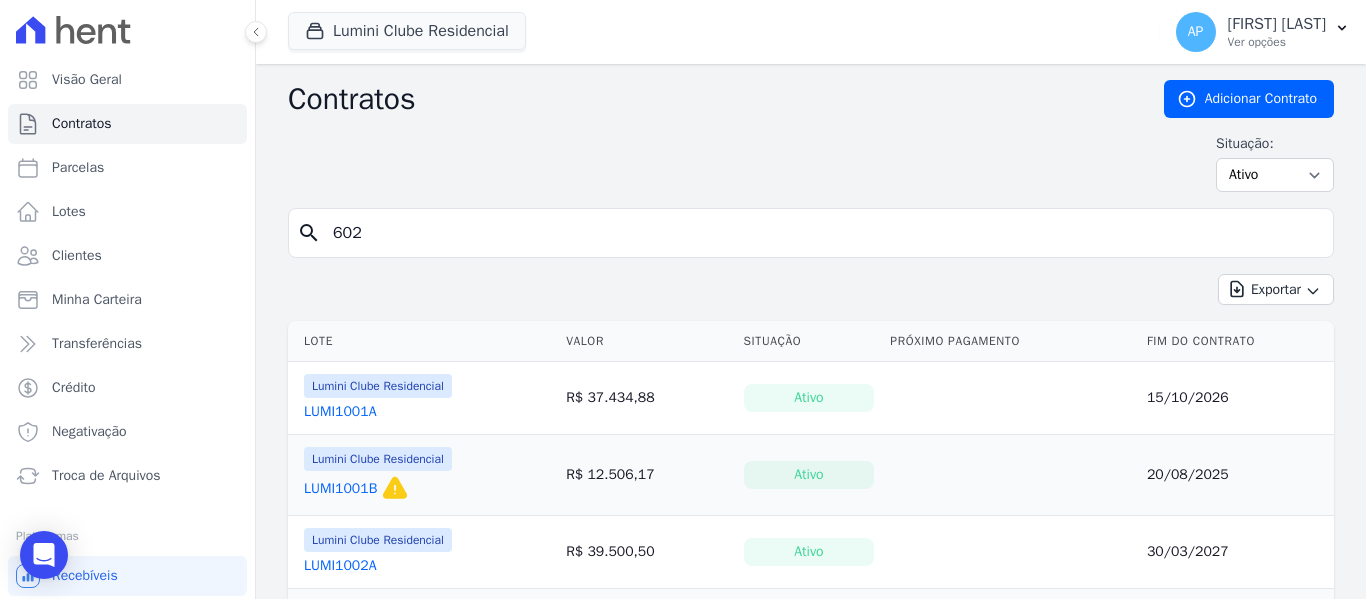 type on "602b" 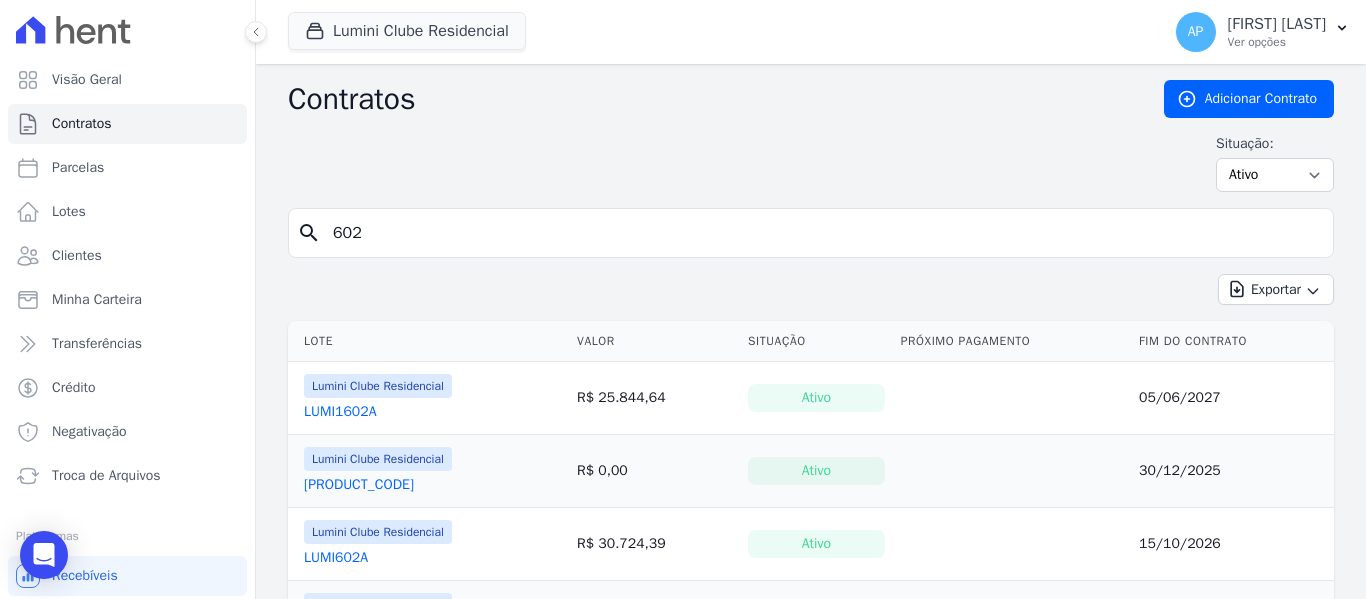 click on "602" at bounding box center (823, 233) 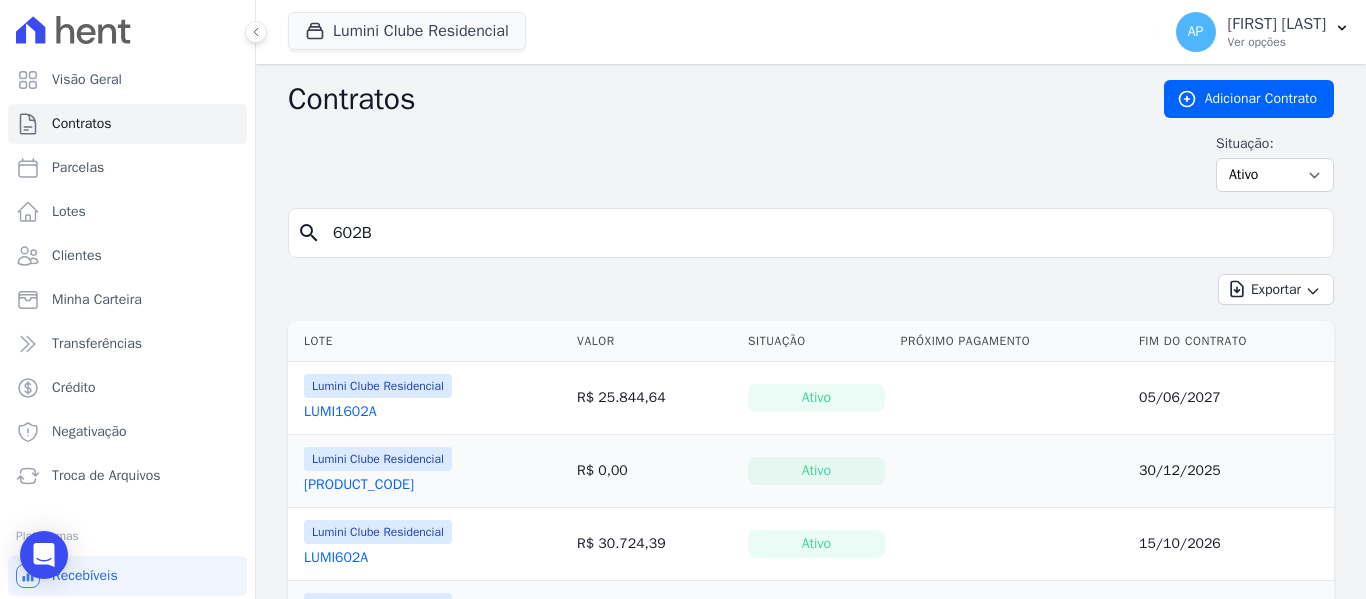 type on "602B" 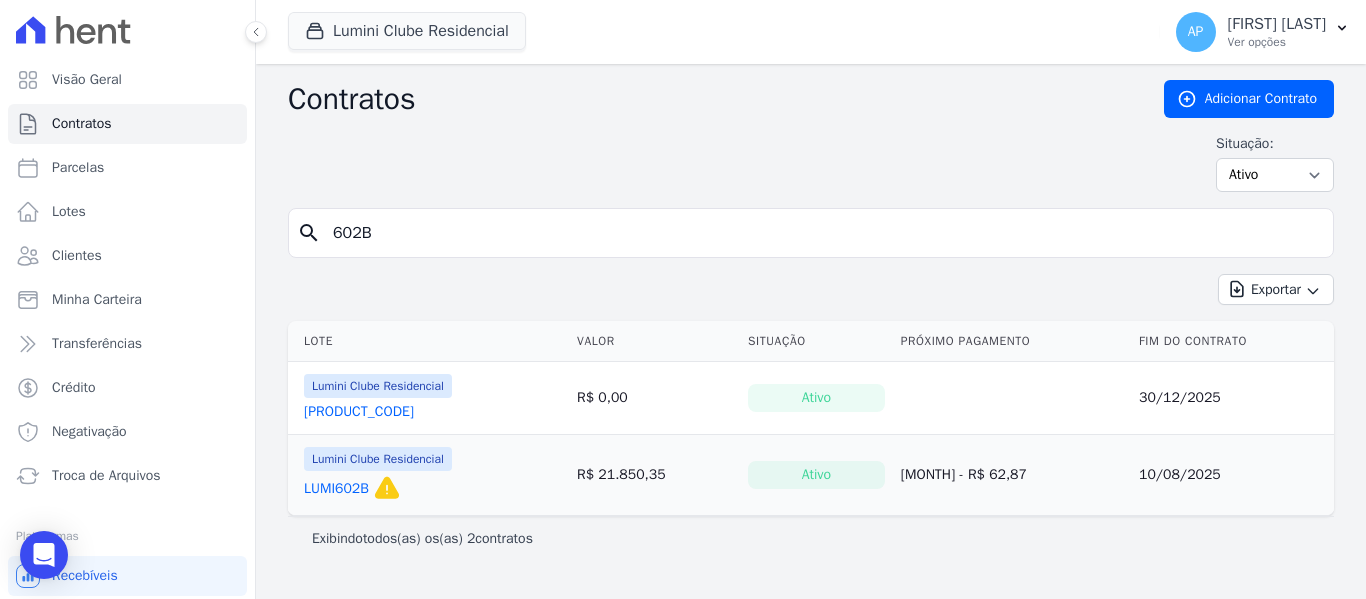 click on "LUMI602B" at bounding box center (336, 489) 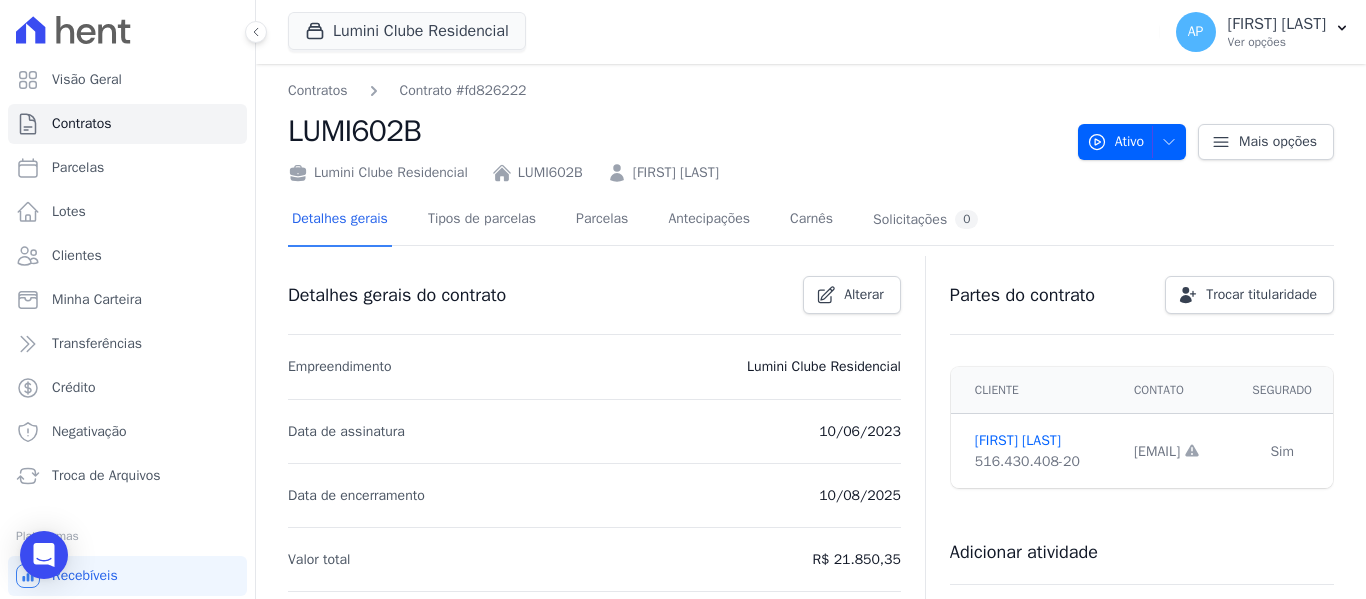 drag, startPoint x: 350, startPoint y: 495, endPoint x: 740, endPoint y: 507, distance: 390.18457 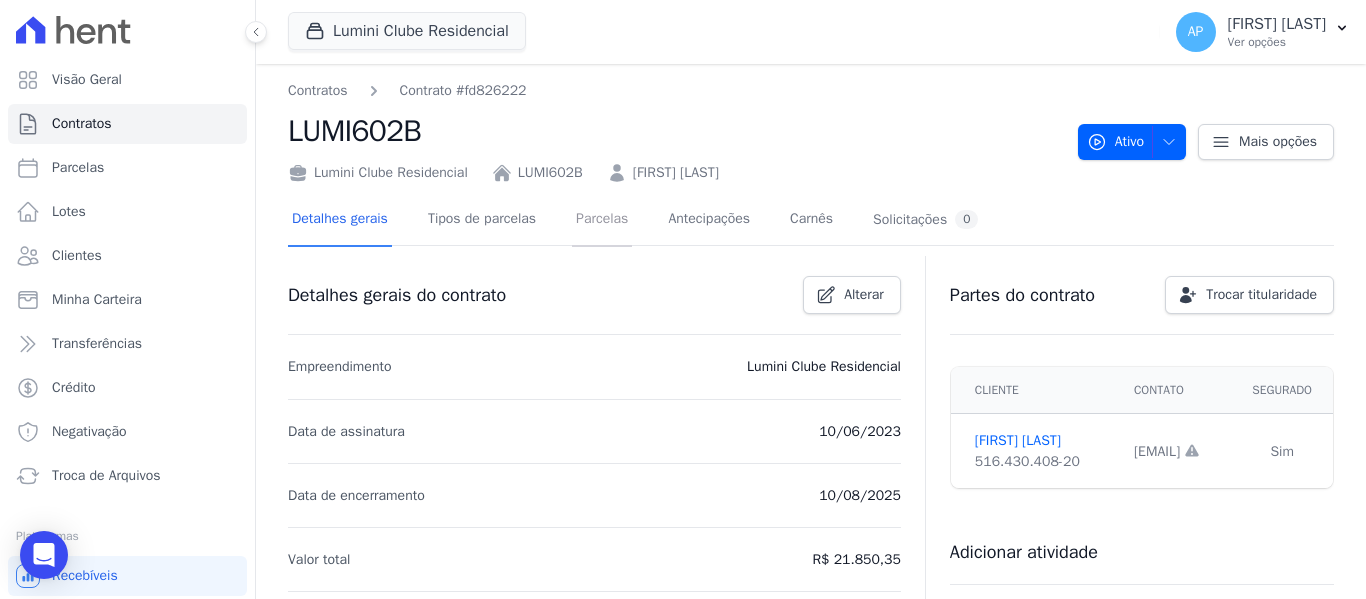 click on "Parcelas" at bounding box center [602, 220] 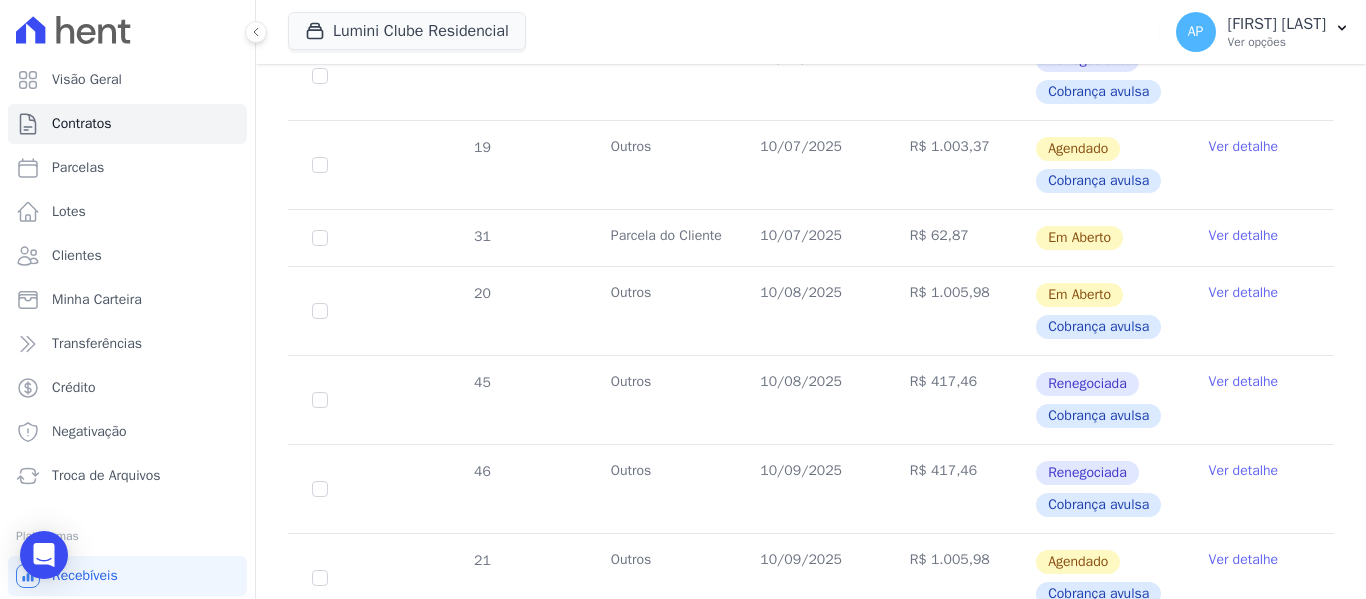 scroll, scrollTop: 2000, scrollLeft: 0, axis: vertical 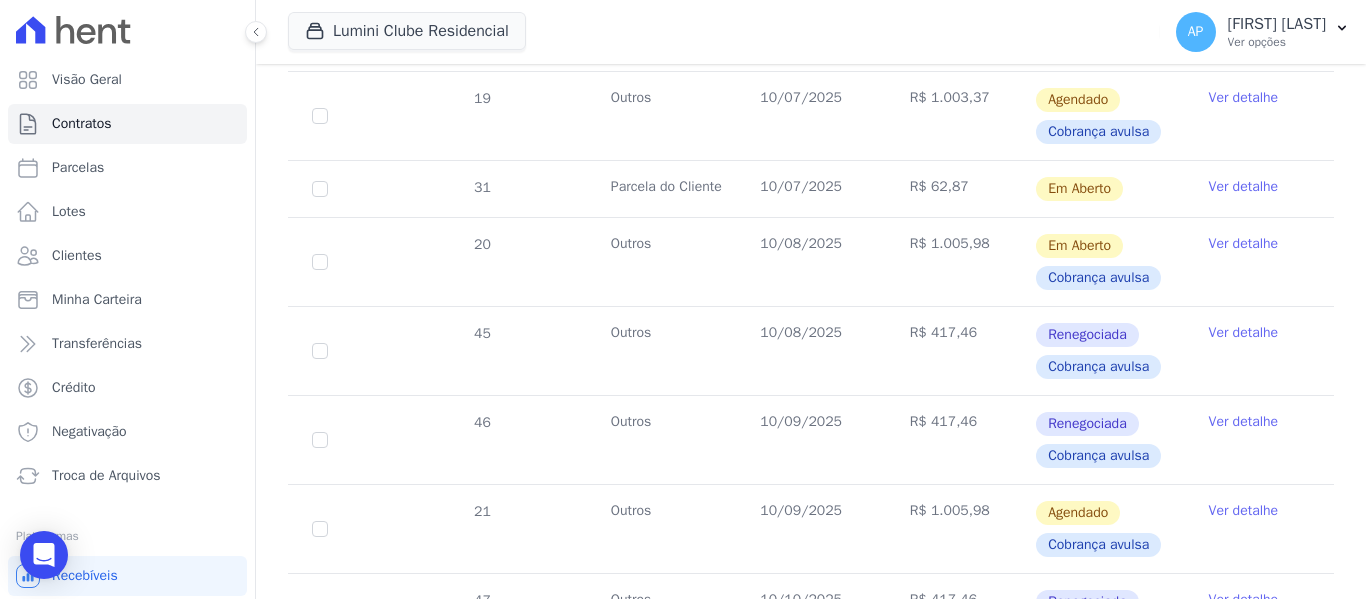 click on "Ver detalhe" at bounding box center (1244, 244) 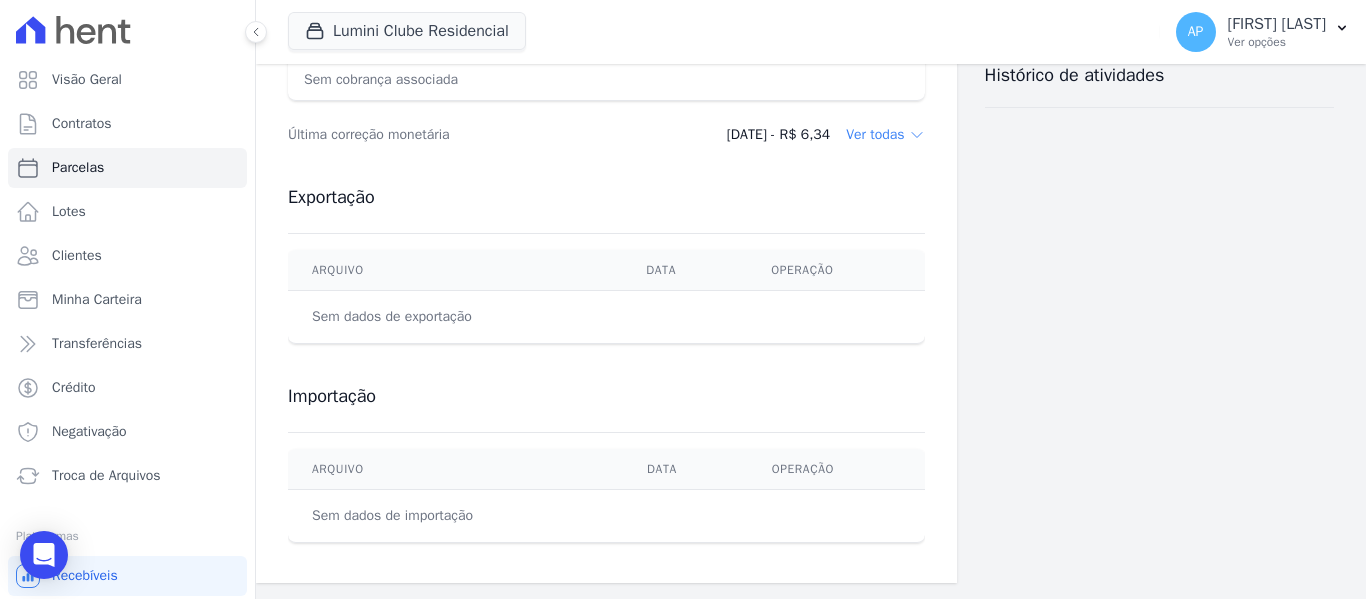 scroll, scrollTop: 367, scrollLeft: 0, axis: vertical 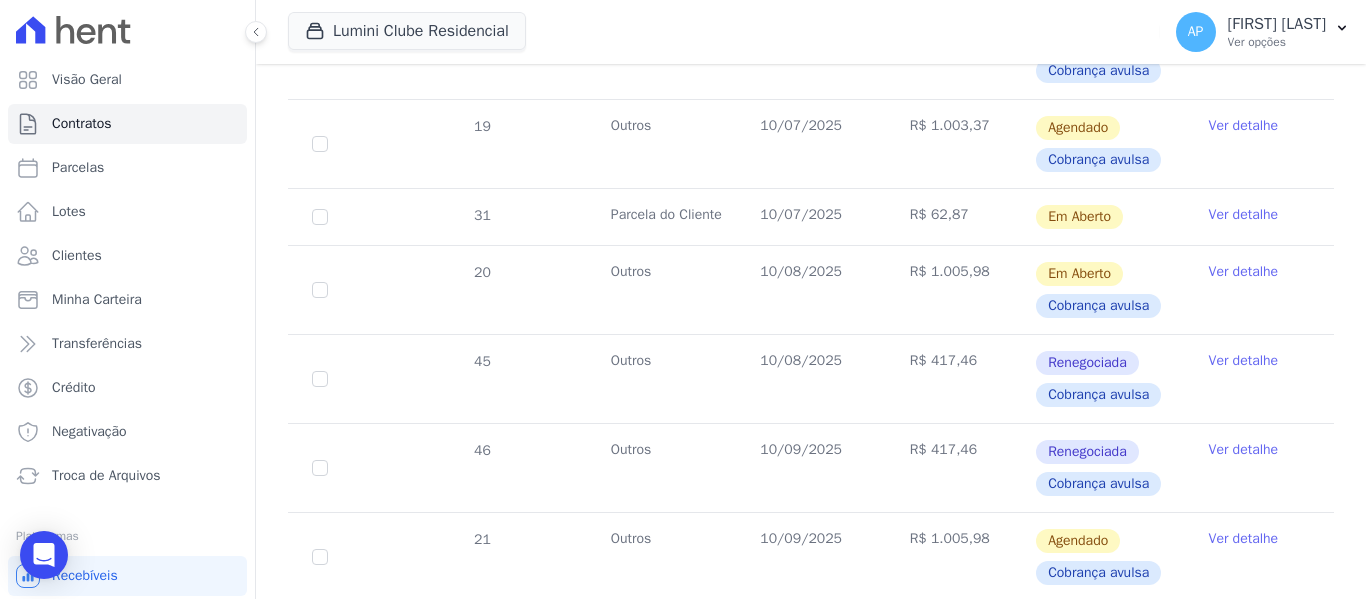 click on "Ver detalhe" at bounding box center (1244, 361) 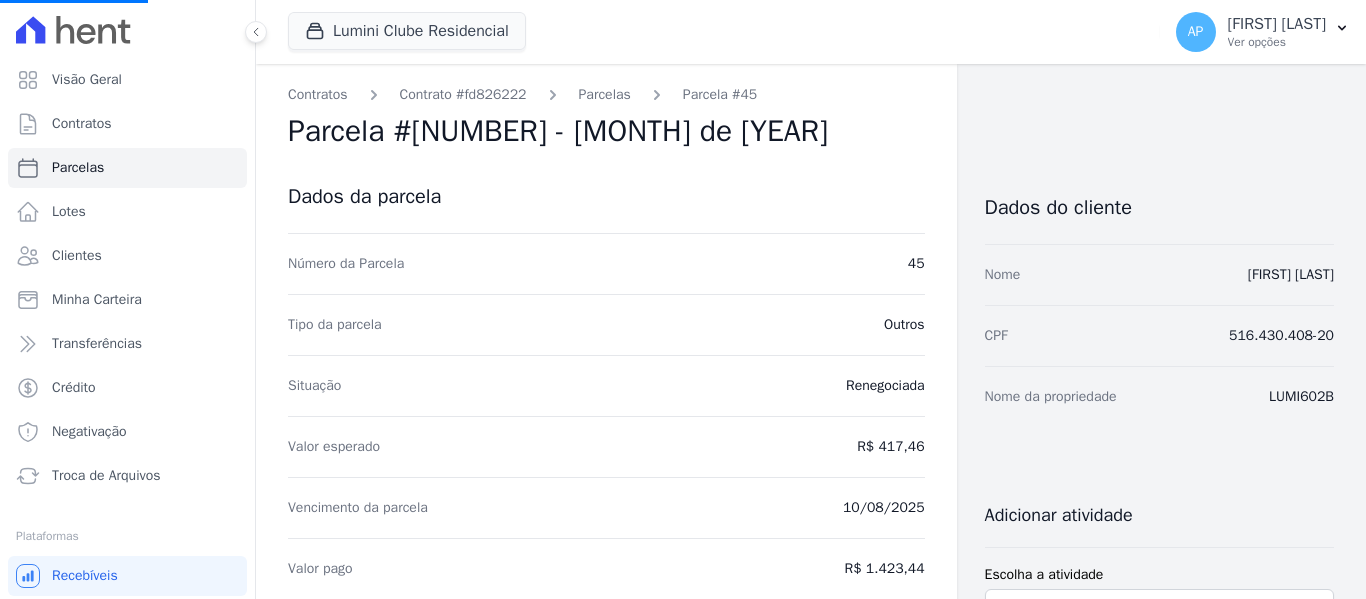 scroll, scrollTop: 471, scrollLeft: 0, axis: vertical 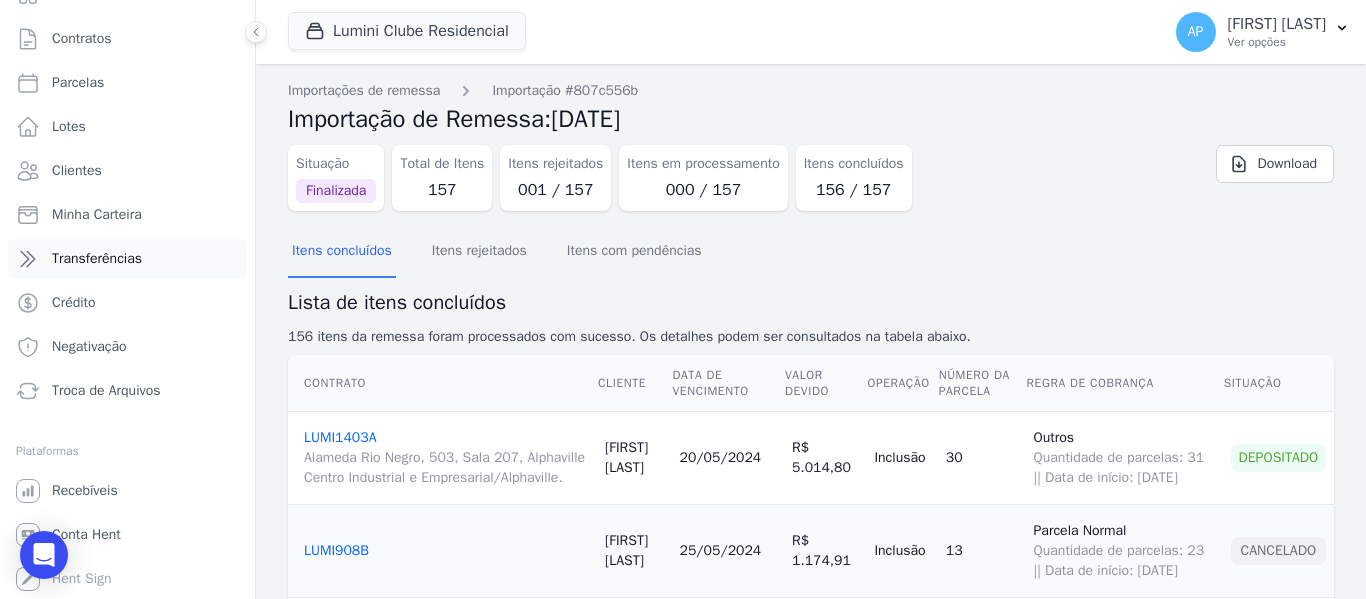 click on "Transferências" at bounding box center (127, 259) 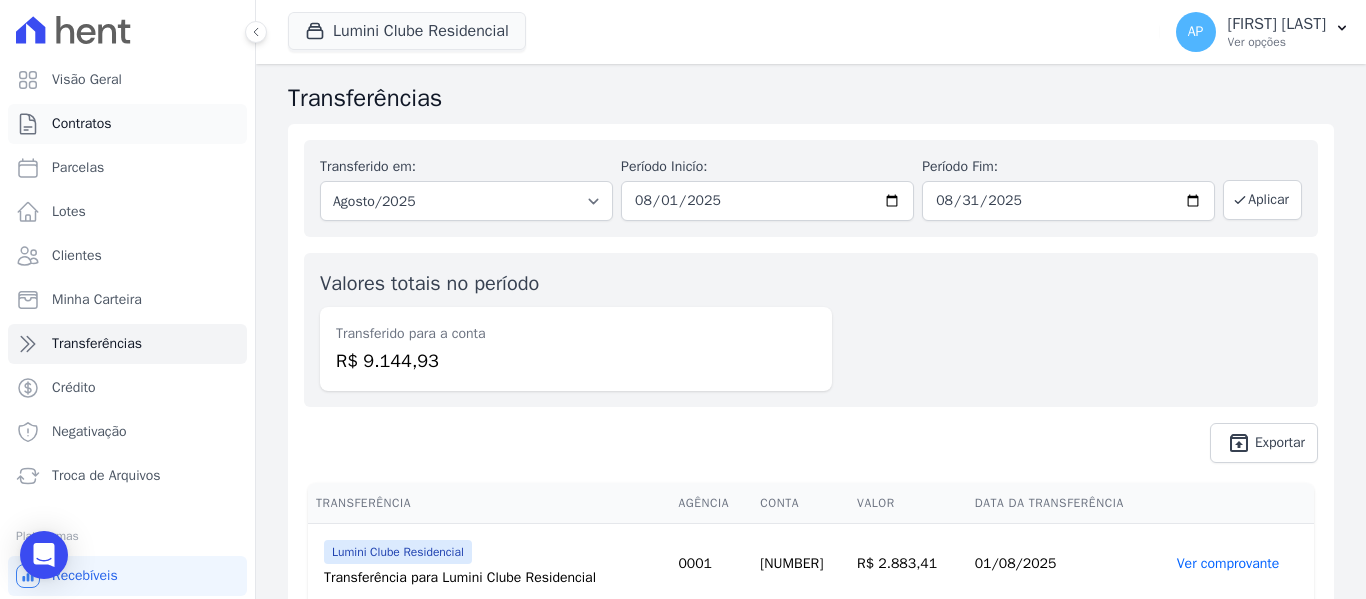 click on "Contratos" at bounding box center (127, 124) 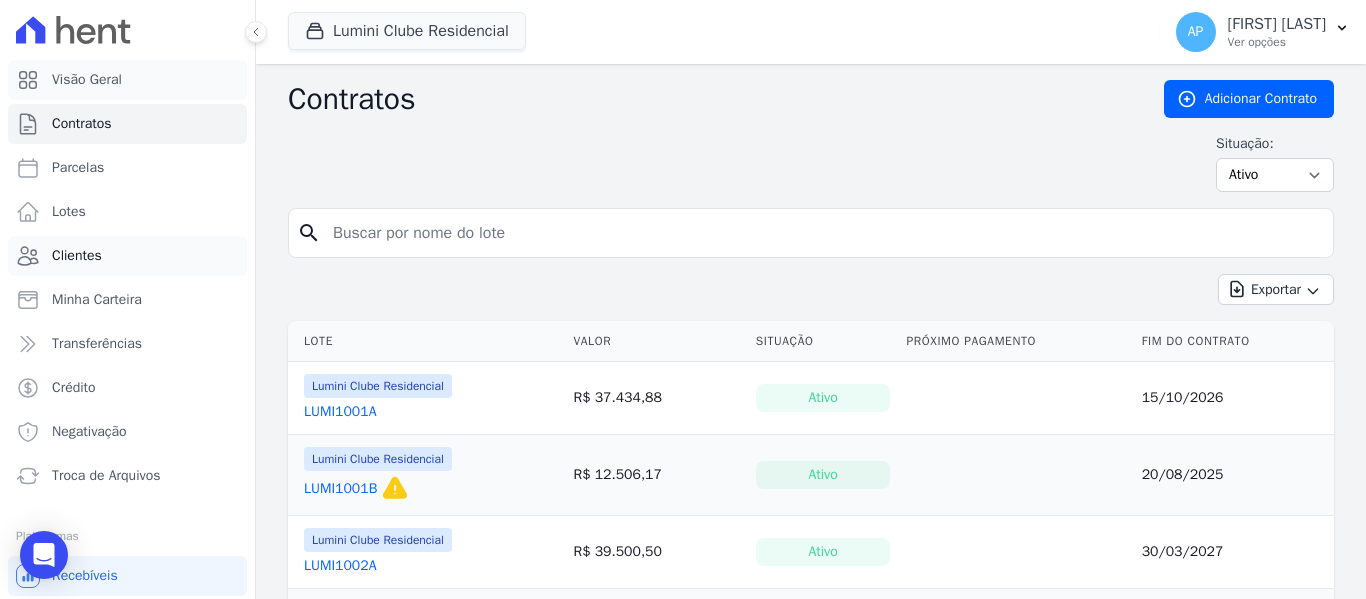 drag, startPoint x: 84, startPoint y: 94, endPoint x: 154, endPoint y: 261, distance: 181.07733 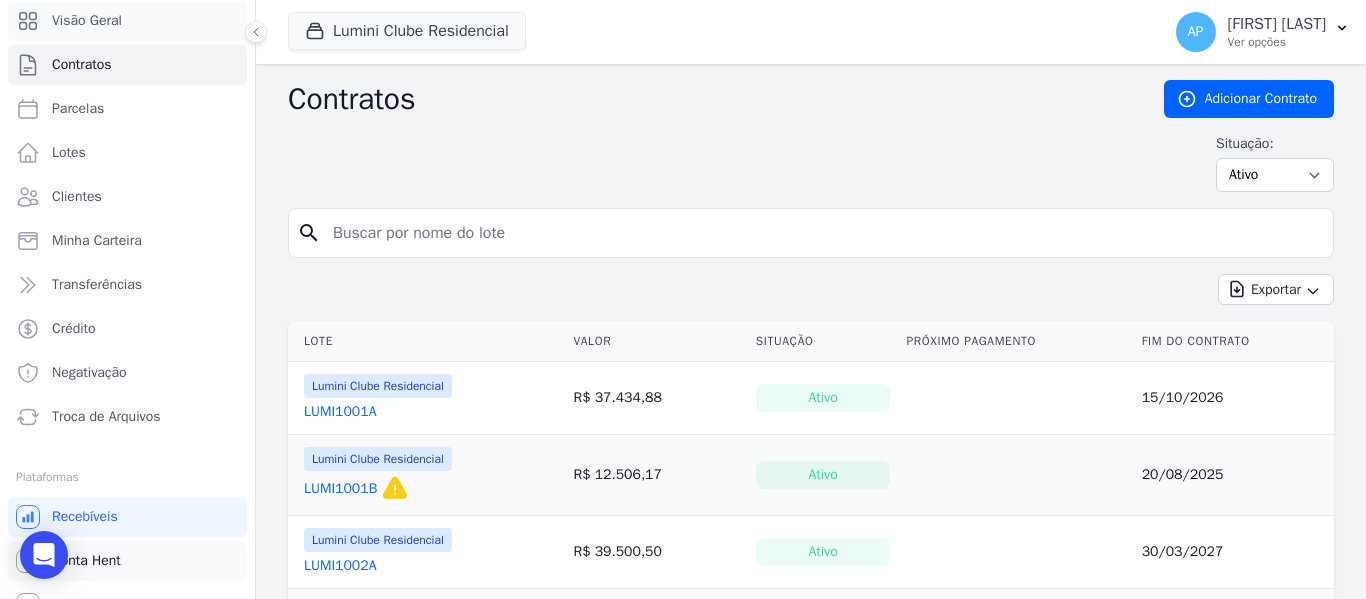 scroll, scrollTop: 85, scrollLeft: 0, axis: vertical 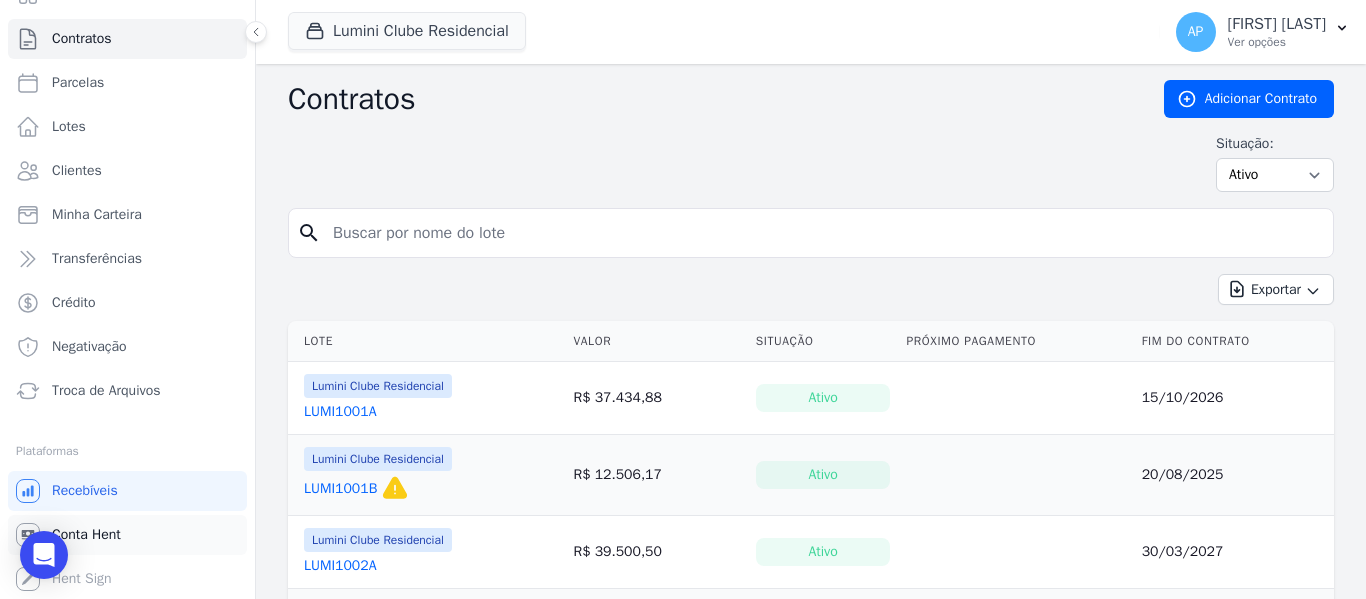 click on "Conta Hent" at bounding box center [127, 535] 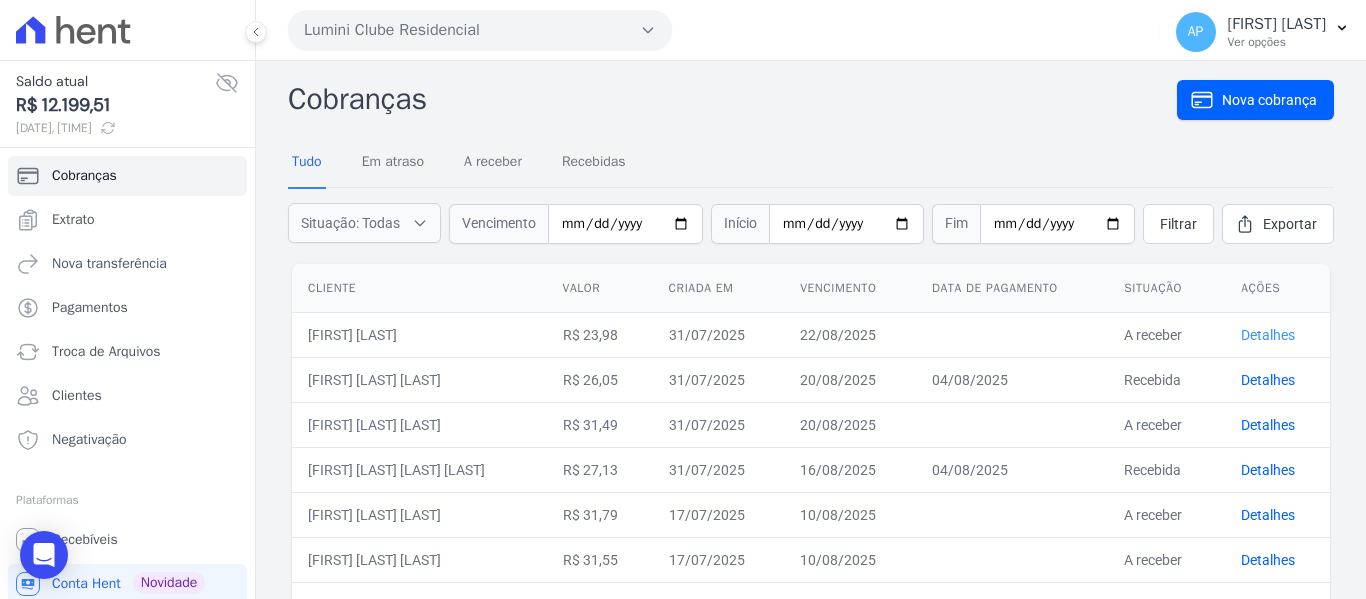 click on "Detalhes" at bounding box center (1268, 335) 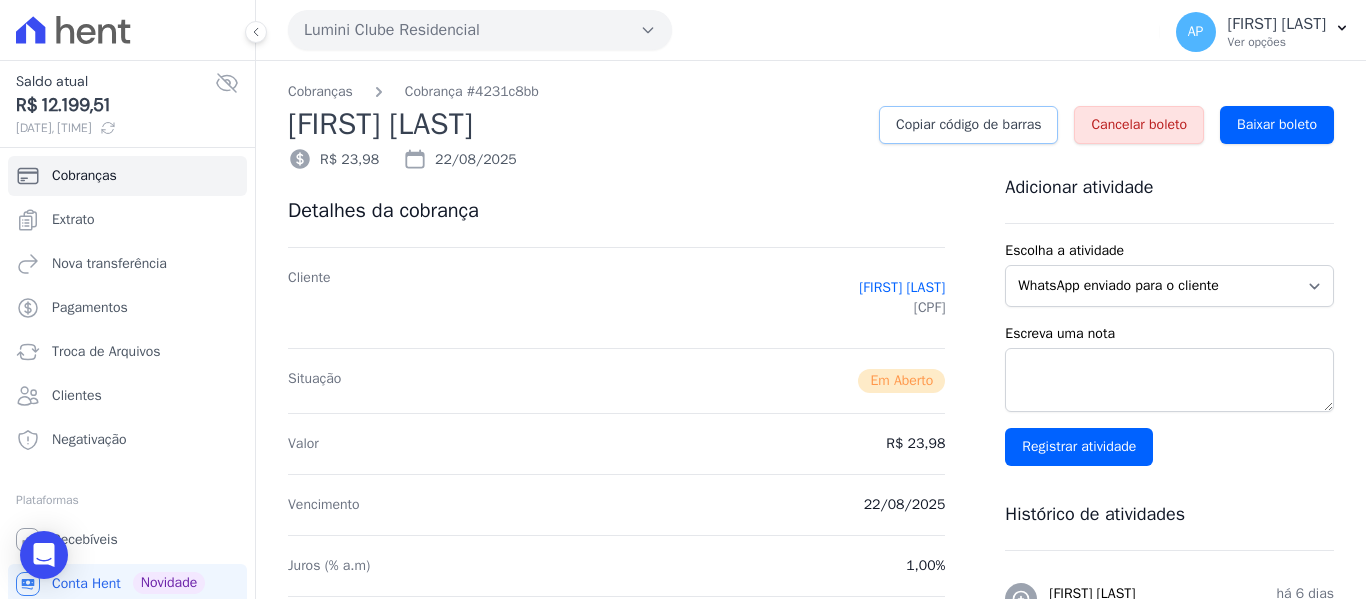 click on "Copiar código de barras" at bounding box center (968, 125) 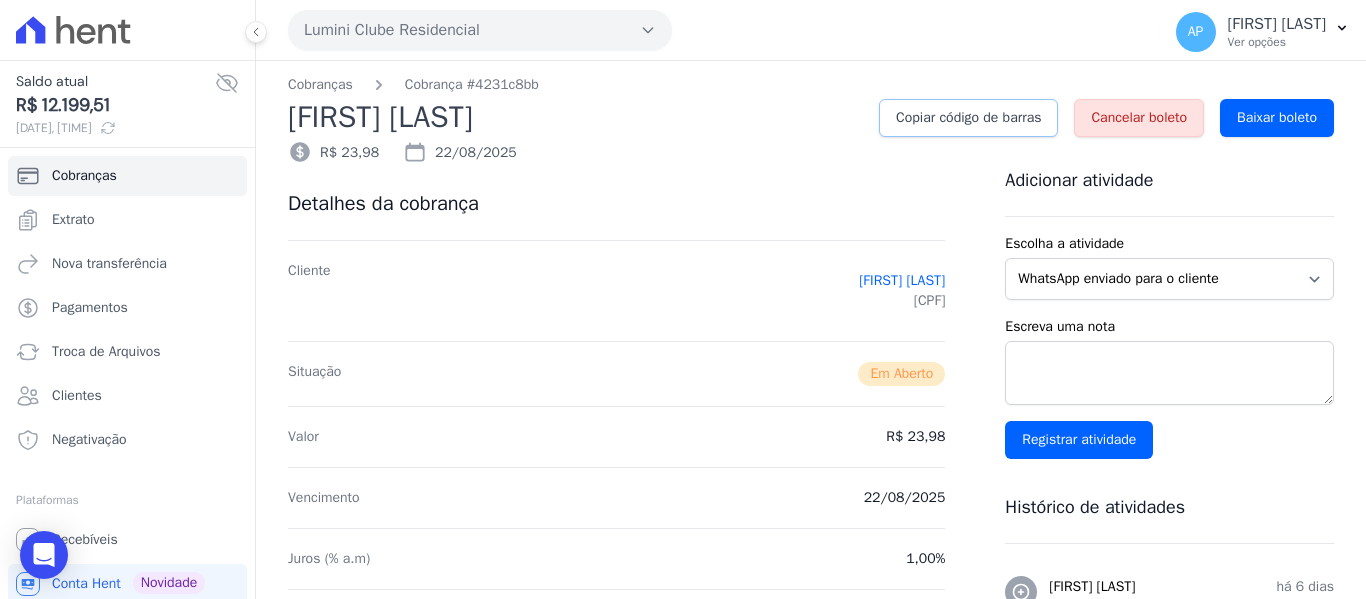 scroll, scrollTop: 0, scrollLeft: 0, axis: both 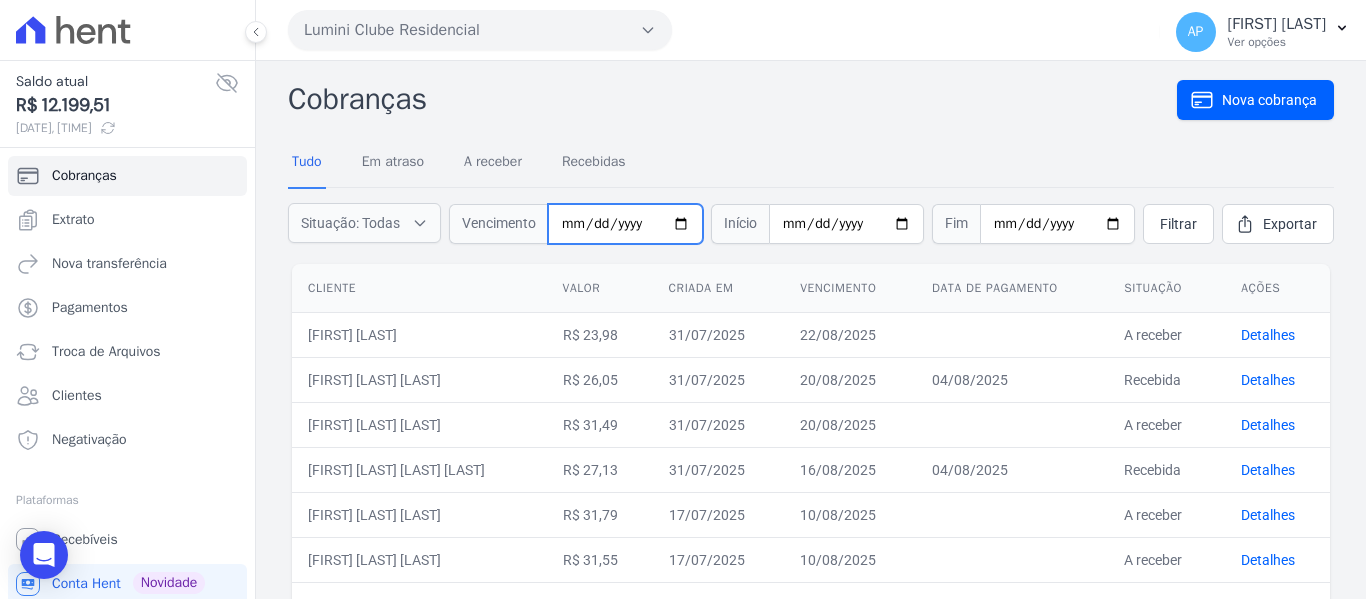 click at bounding box center [625, 224] 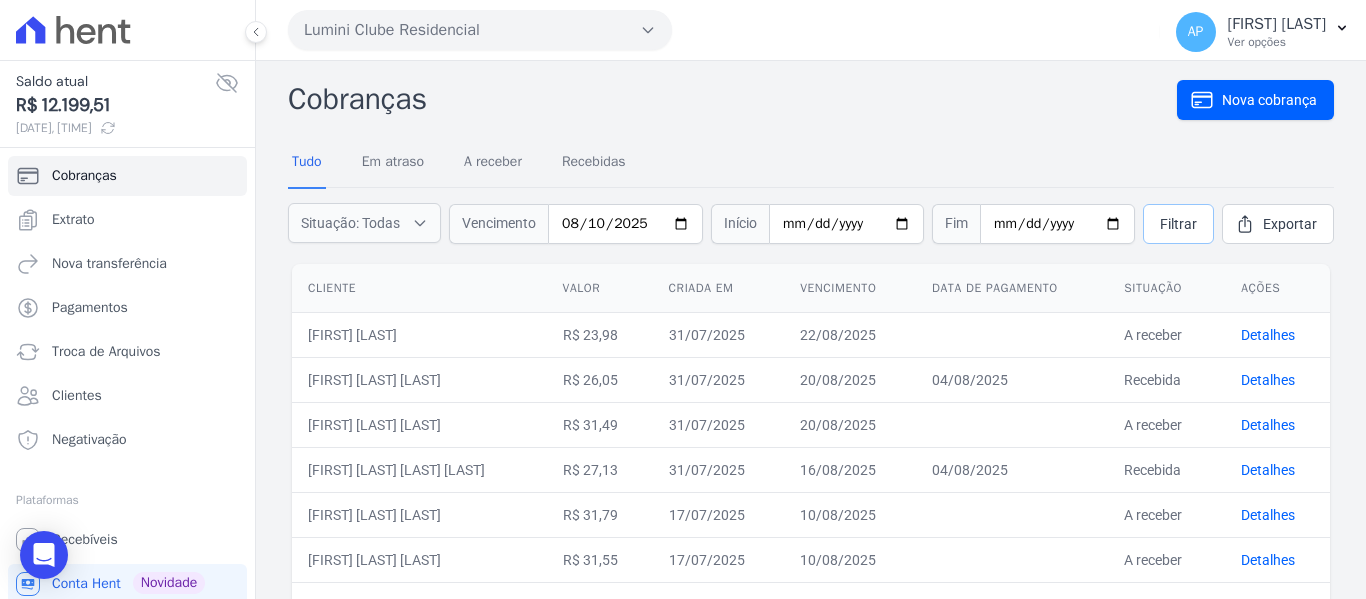 click on "Filtrar" at bounding box center (1178, 224) 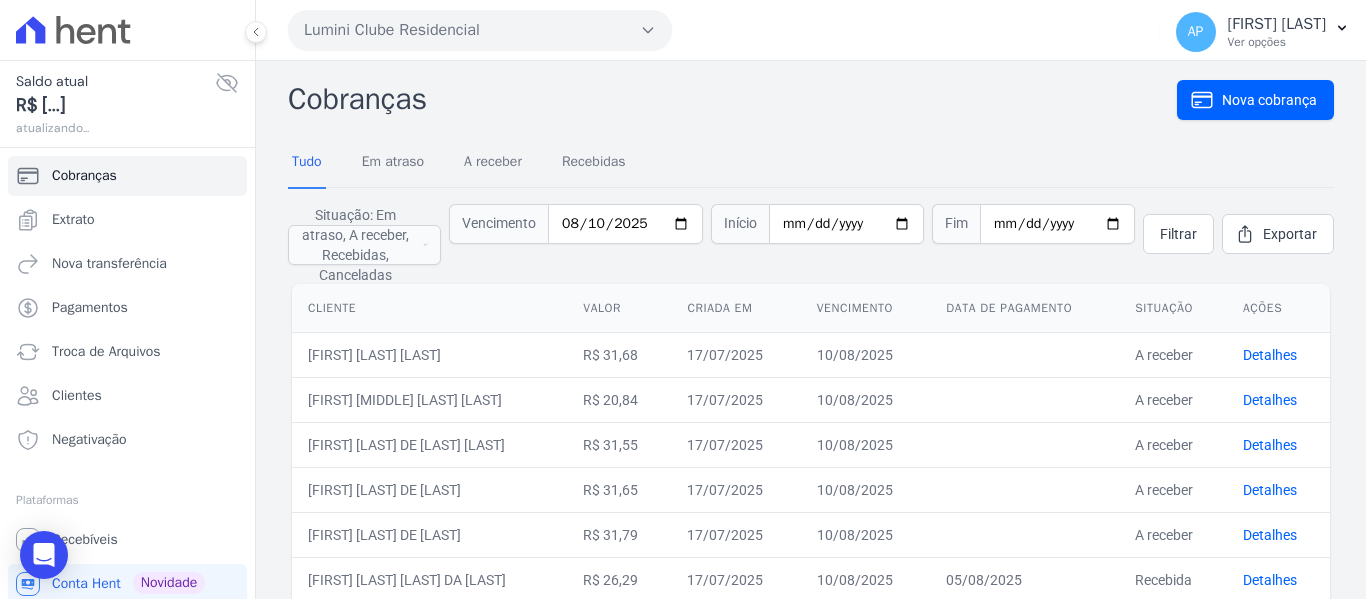 scroll, scrollTop: 0, scrollLeft: 0, axis: both 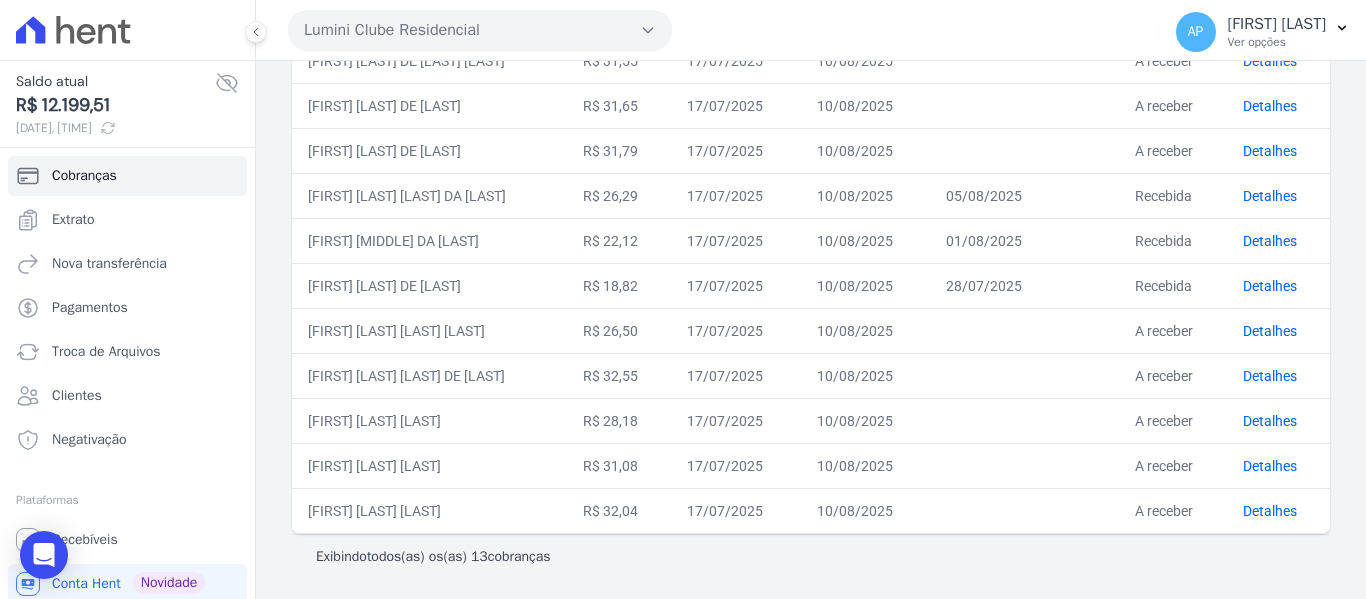drag, startPoint x: 937, startPoint y: 337, endPoint x: 547, endPoint y: 452, distance: 406.60178 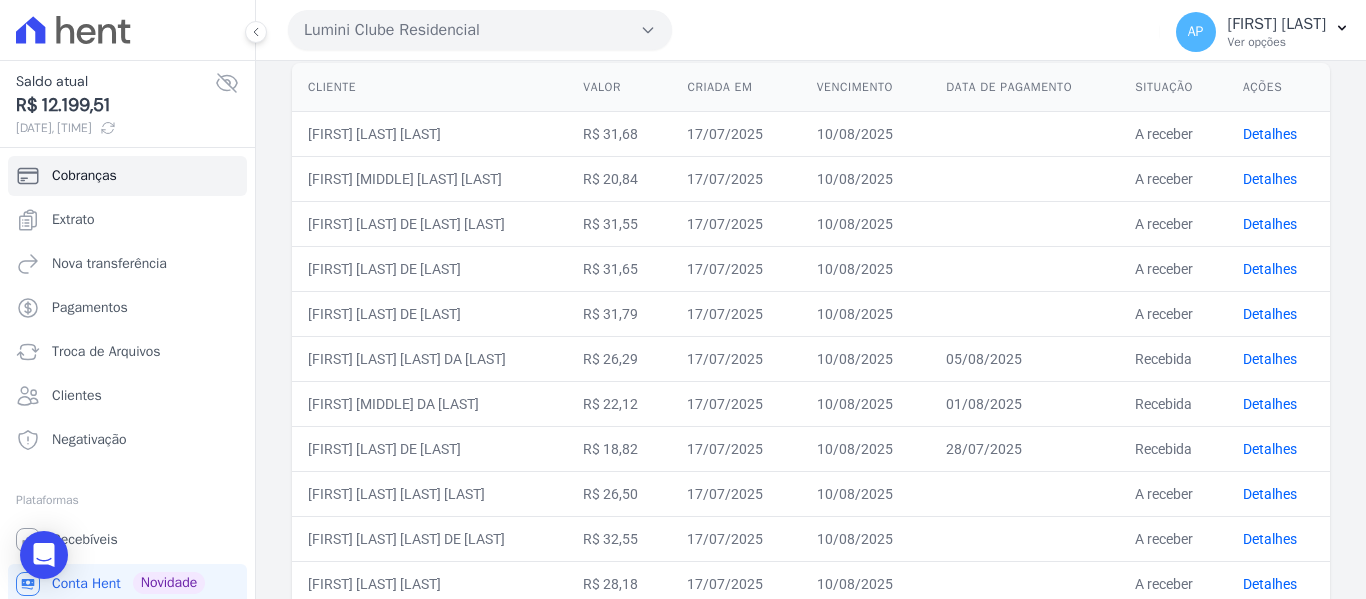 scroll, scrollTop: 0, scrollLeft: 0, axis: both 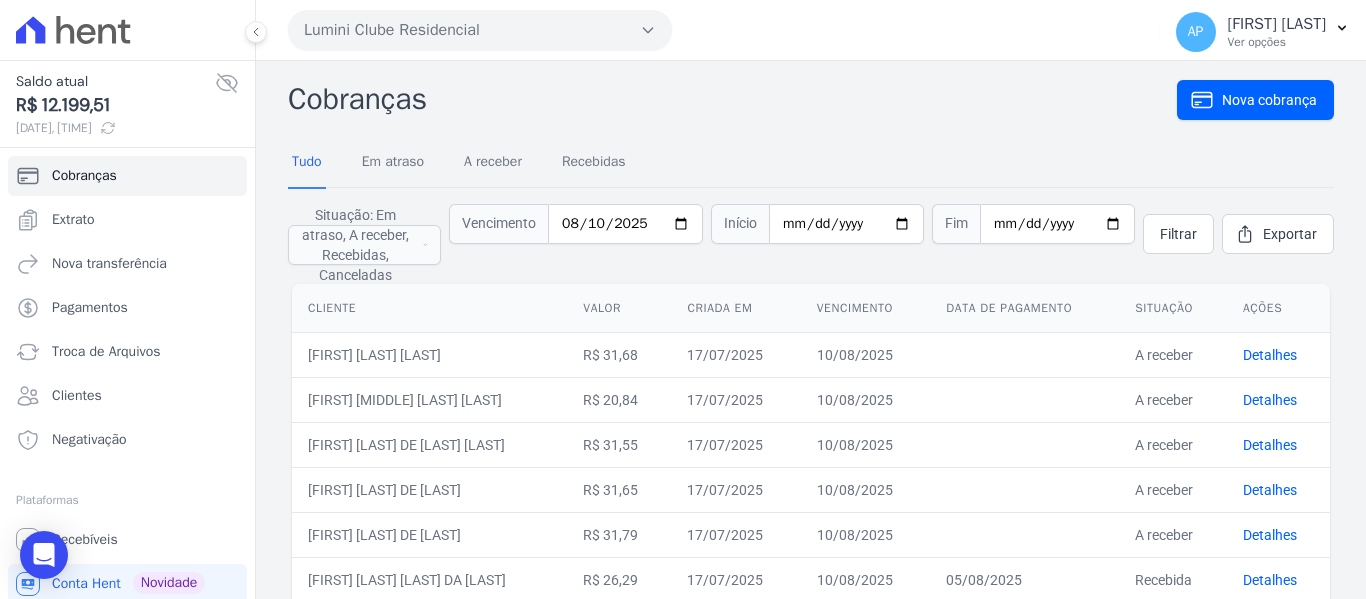 drag, startPoint x: 820, startPoint y: 377, endPoint x: 809, endPoint y: 131, distance: 246.24582 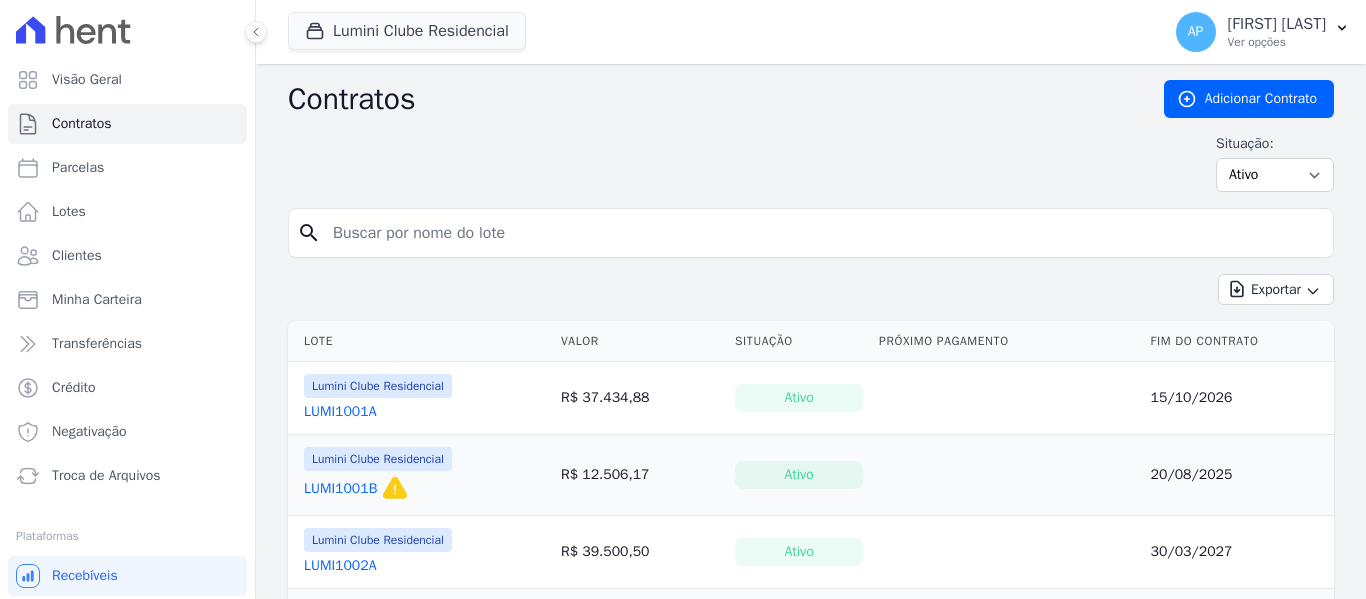 scroll, scrollTop: 0, scrollLeft: 0, axis: both 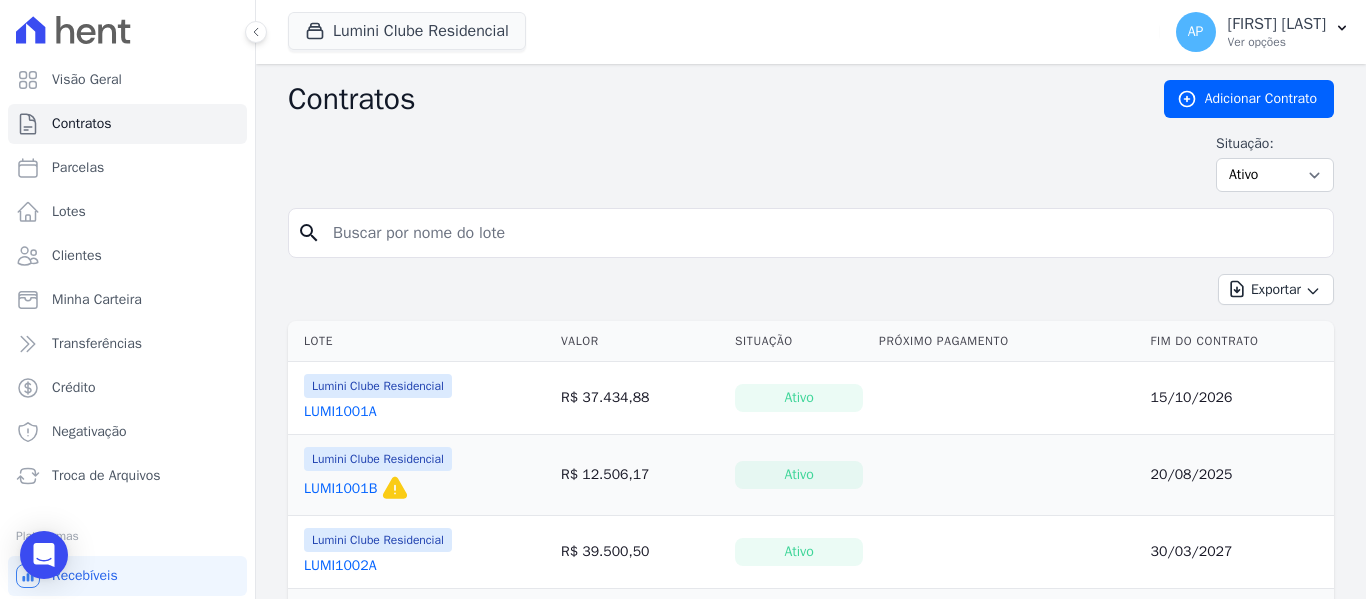 click on "LUMI1001B" at bounding box center [340, 489] 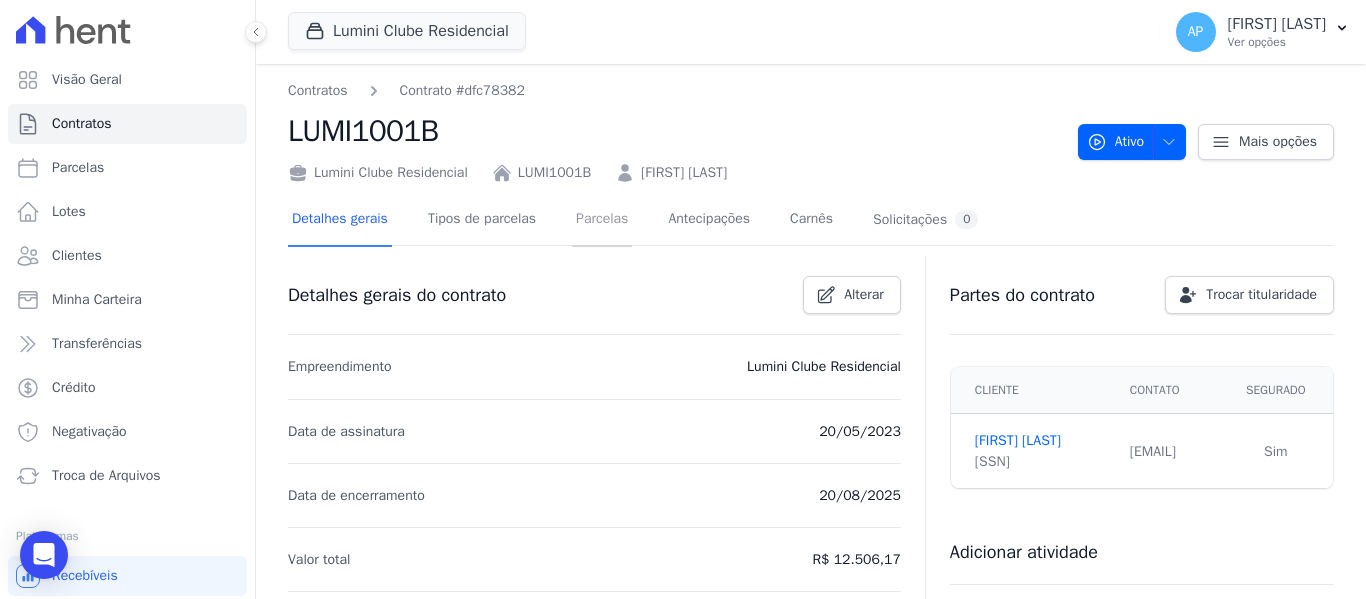 click on "Parcelas" at bounding box center [602, 220] 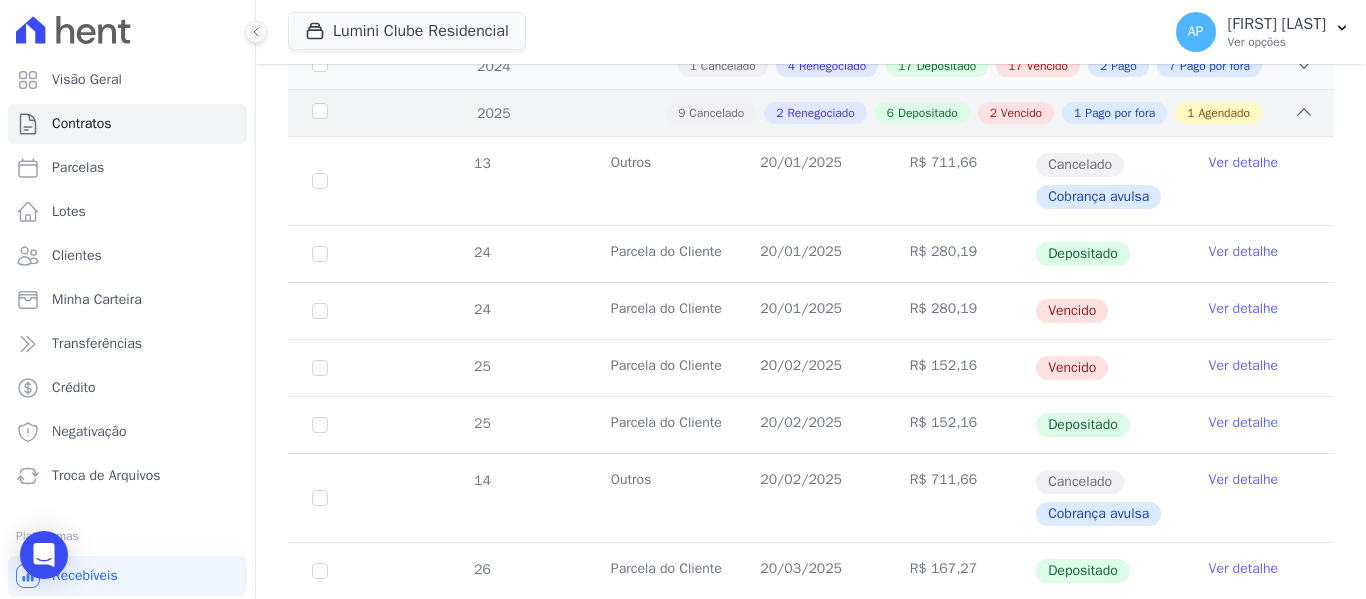 scroll, scrollTop: 718, scrollLeft: 0, axis: vertical 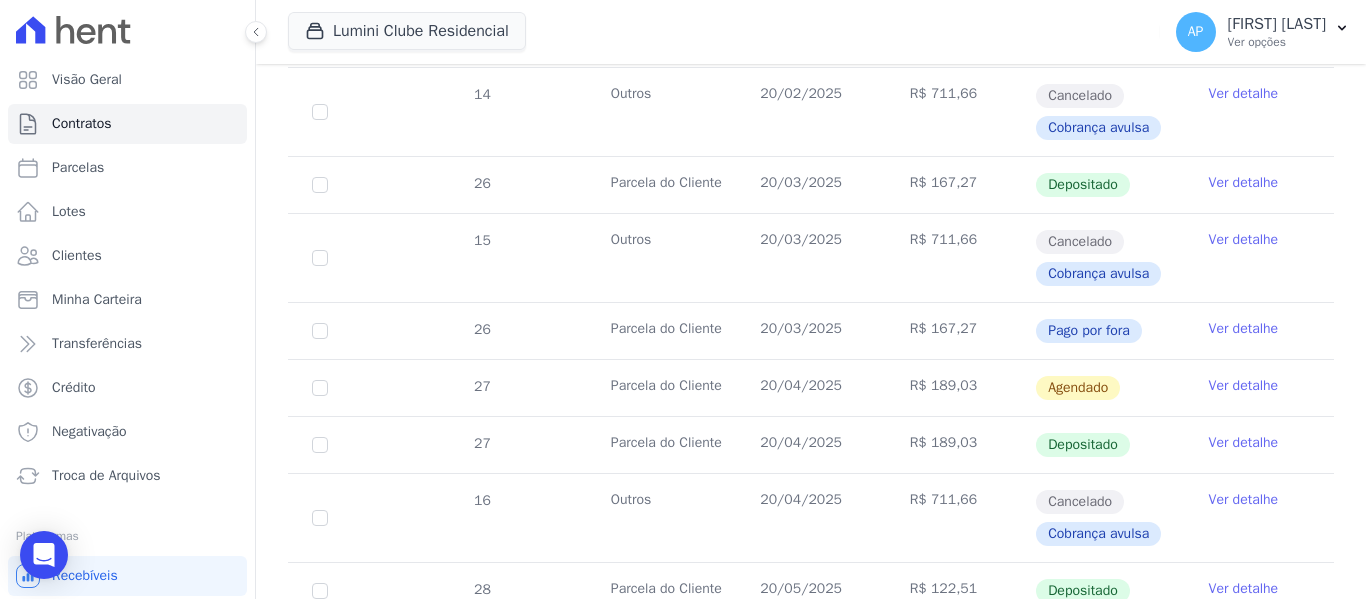 click on "Ver detalhe" at bounding box center (1244, 386) 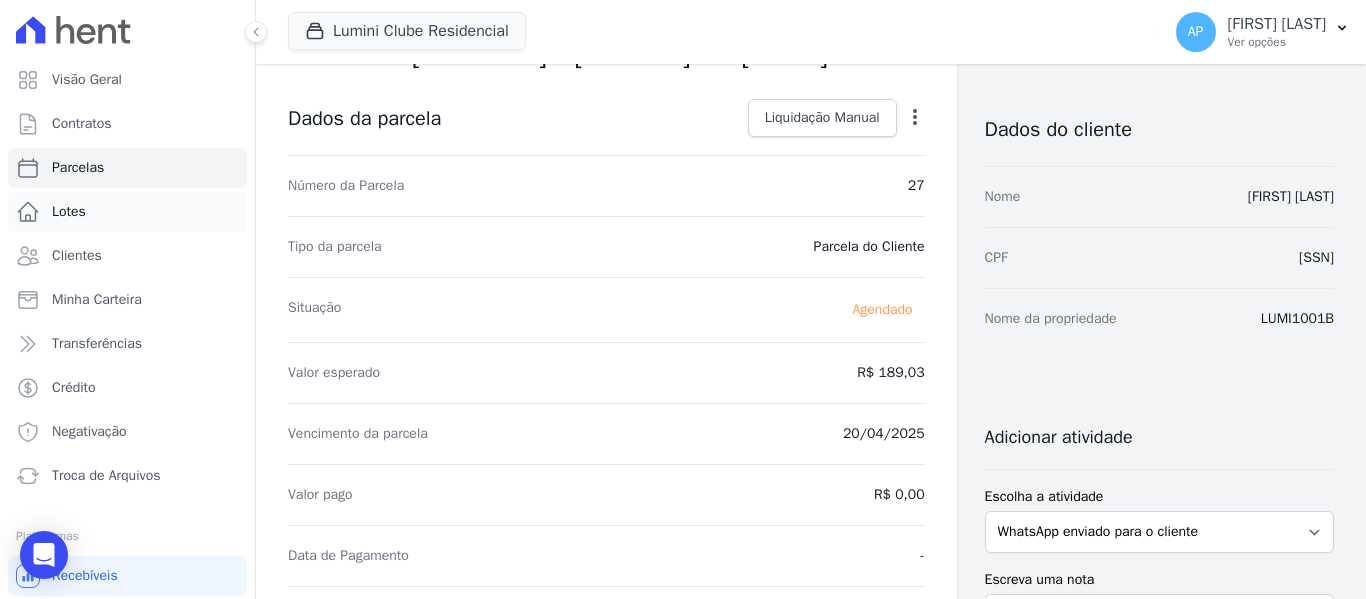 scroll, scrollTop: 0, scrollLeft: 0, axis: both 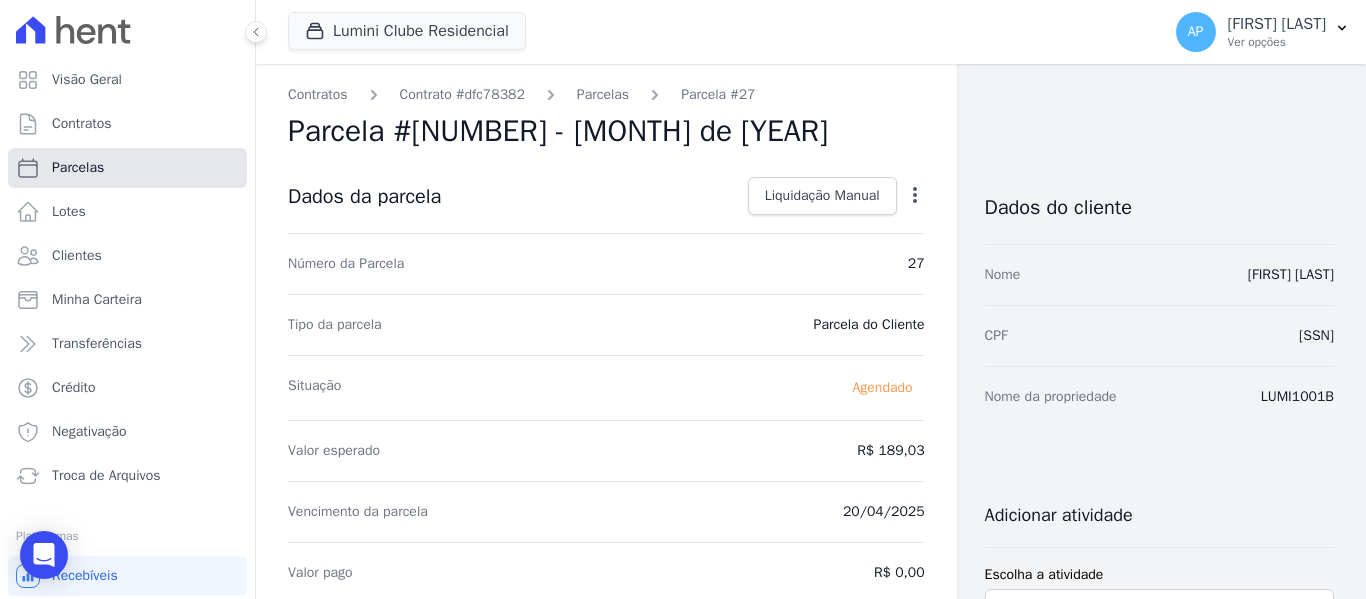 click on "Parcelas" at bounding box center [78, 168] 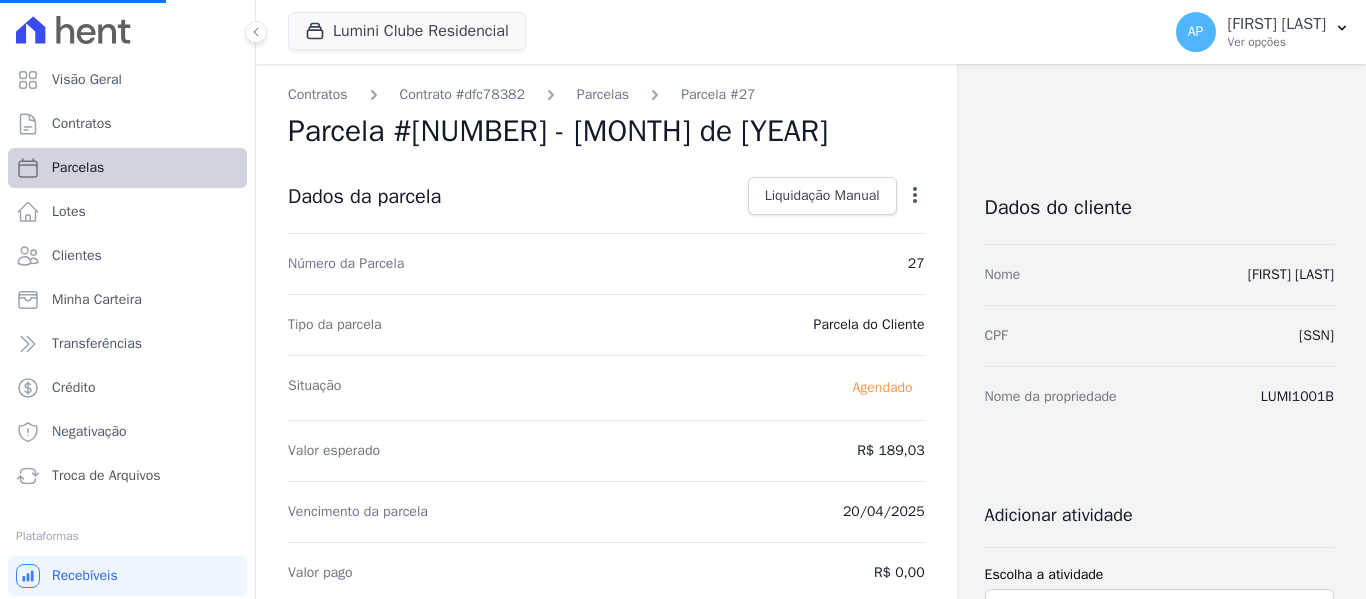 select 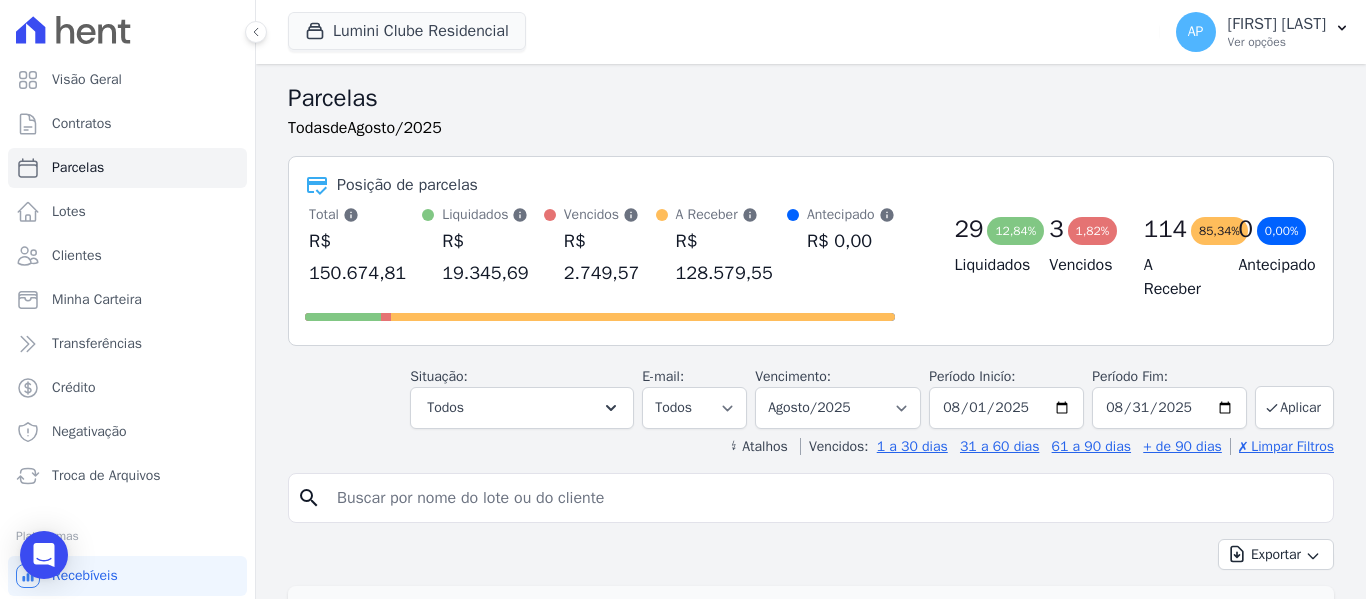 drag, startPoint x: 77, startPoint y: 170, endPoint x: 670, endPoint y: 111, distance: 595.92786 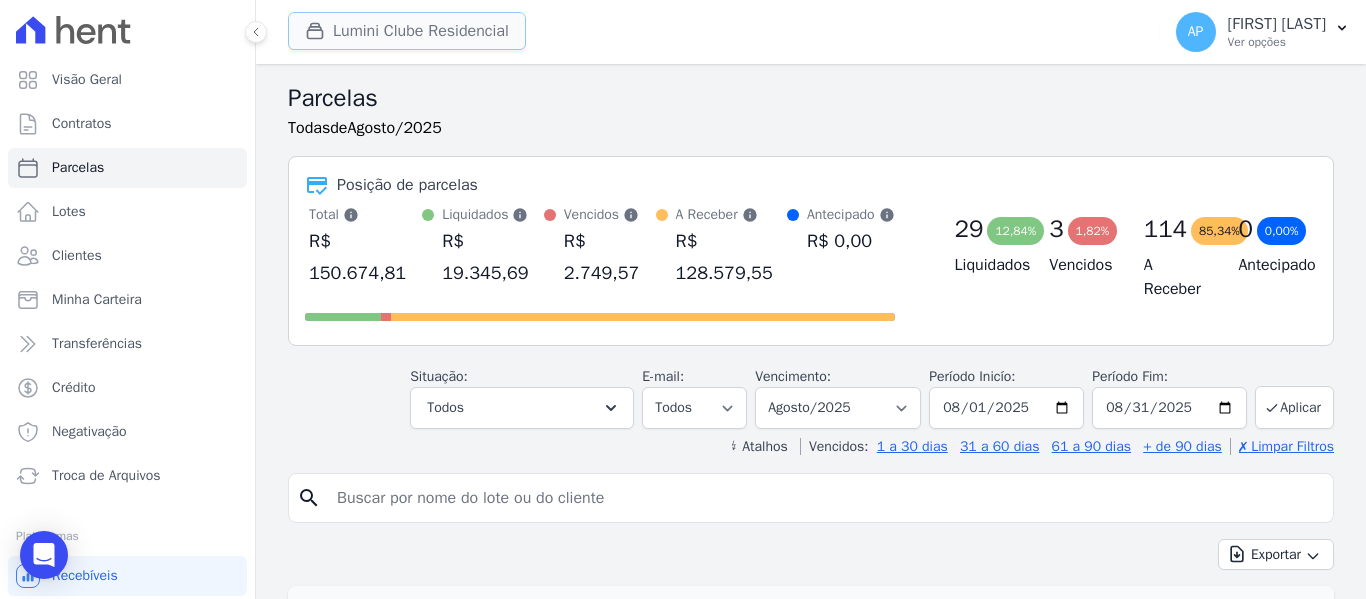 click on "Lumini Clube Residencial" at bounding box center [407, 31] 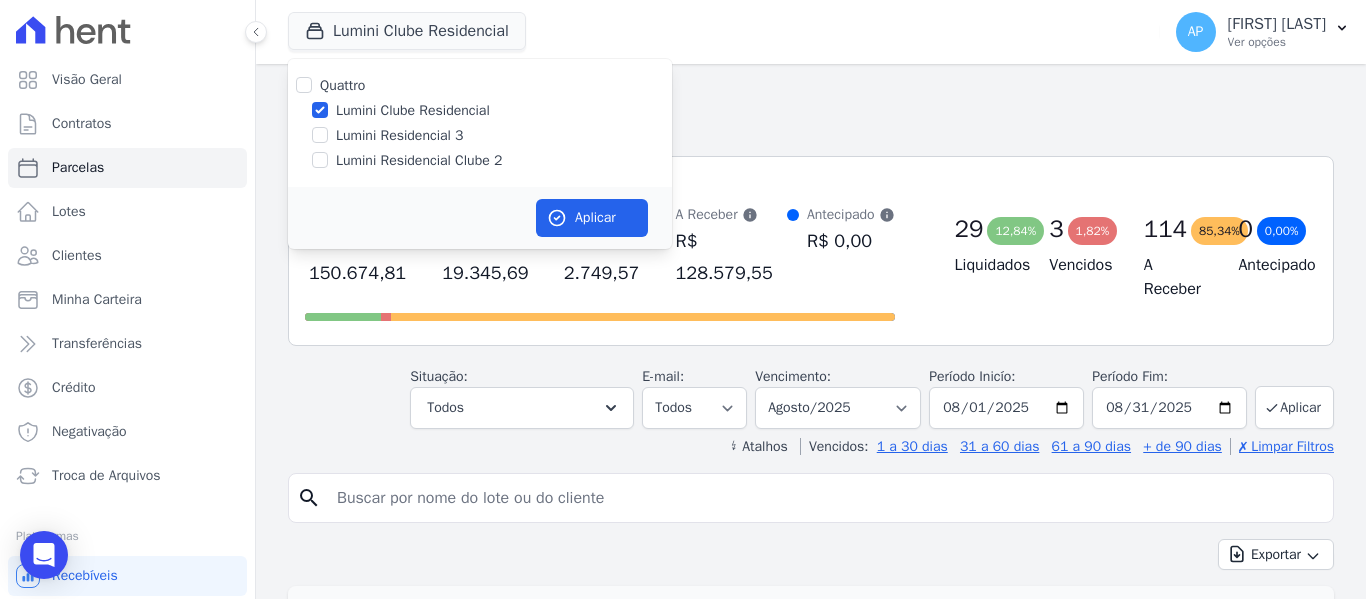 click on "Quattro
Lumini Clube Residencial
Lumini Residencial 3
Lumini Residencial Clube 2" at bounding box center (480, 123) 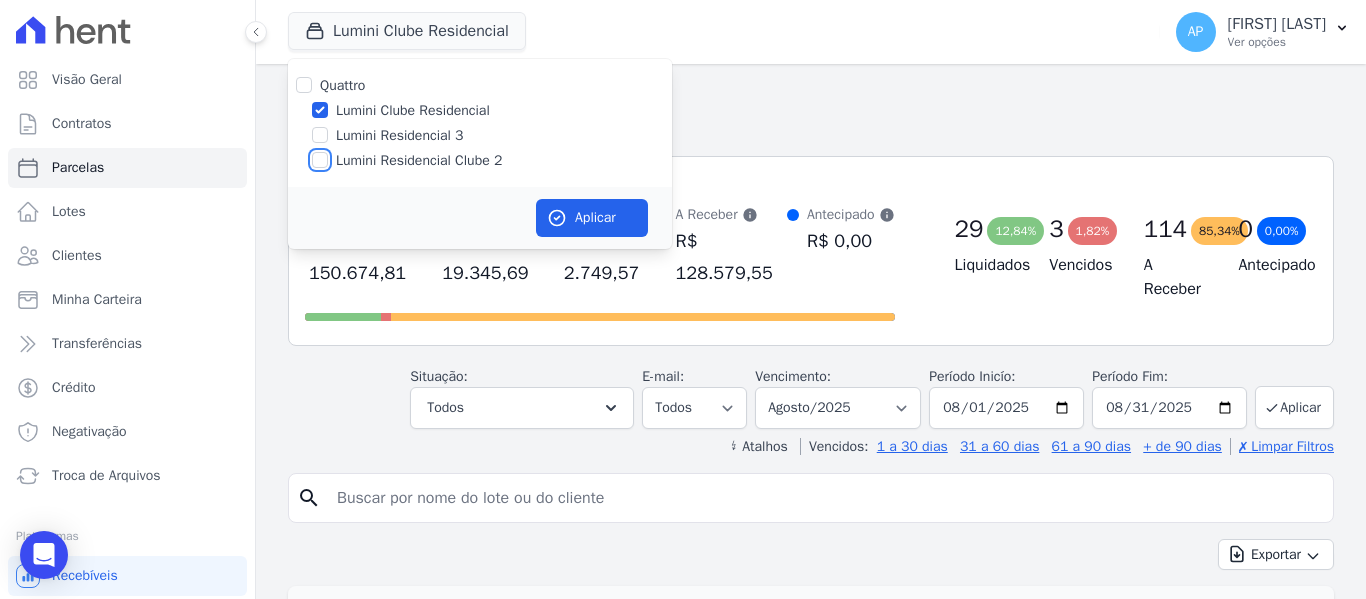 click on "Lumini Residencial Clube 2" at bounding box center (320, 160) 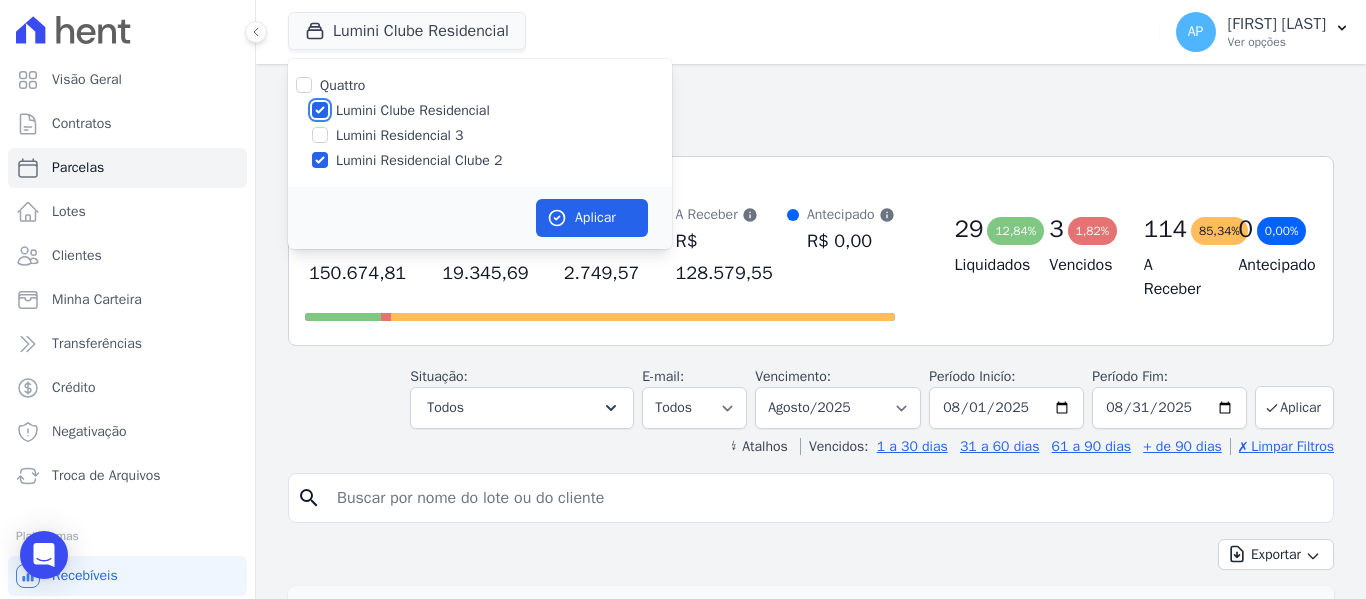 click on "Lumini Clube Residencial" at bounding box center (320, 110) 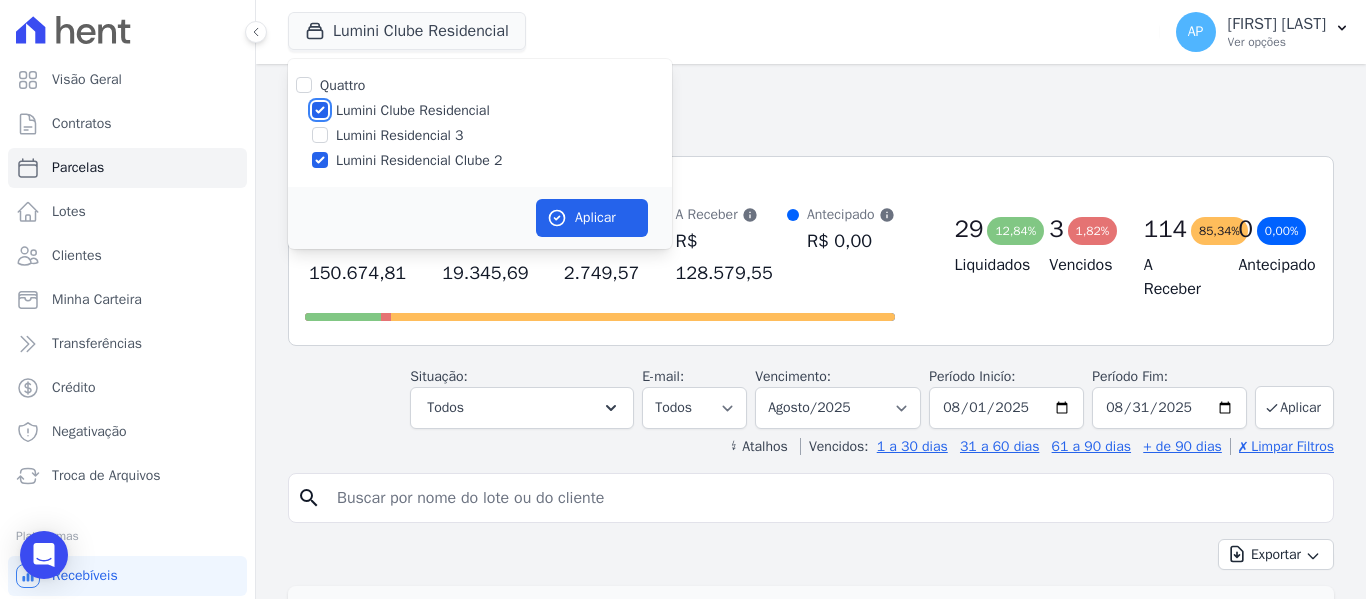 checkbox on "false" 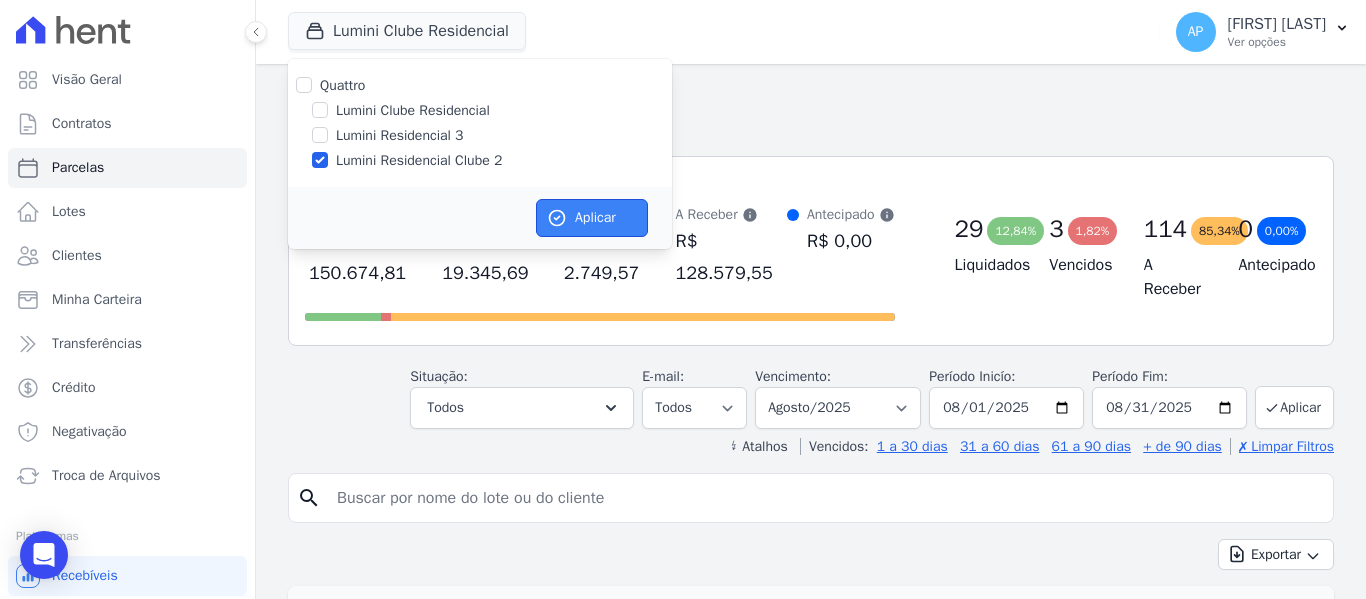 click on "Aplicar" at bounding box center (592, 218) 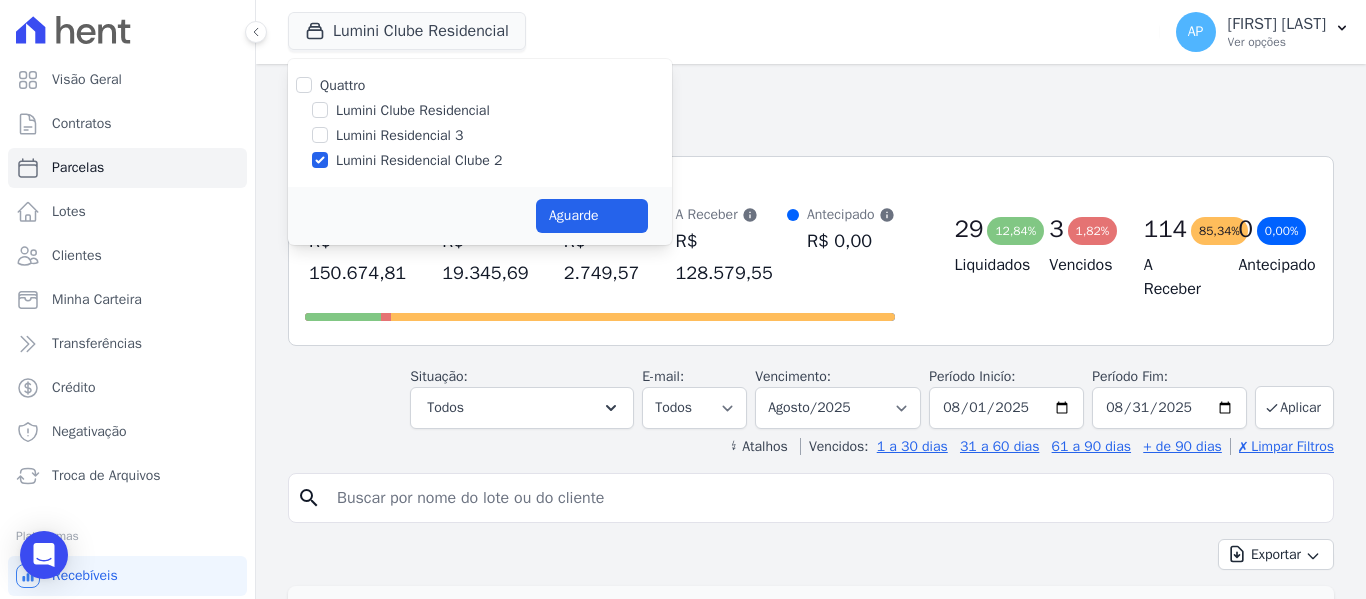 select 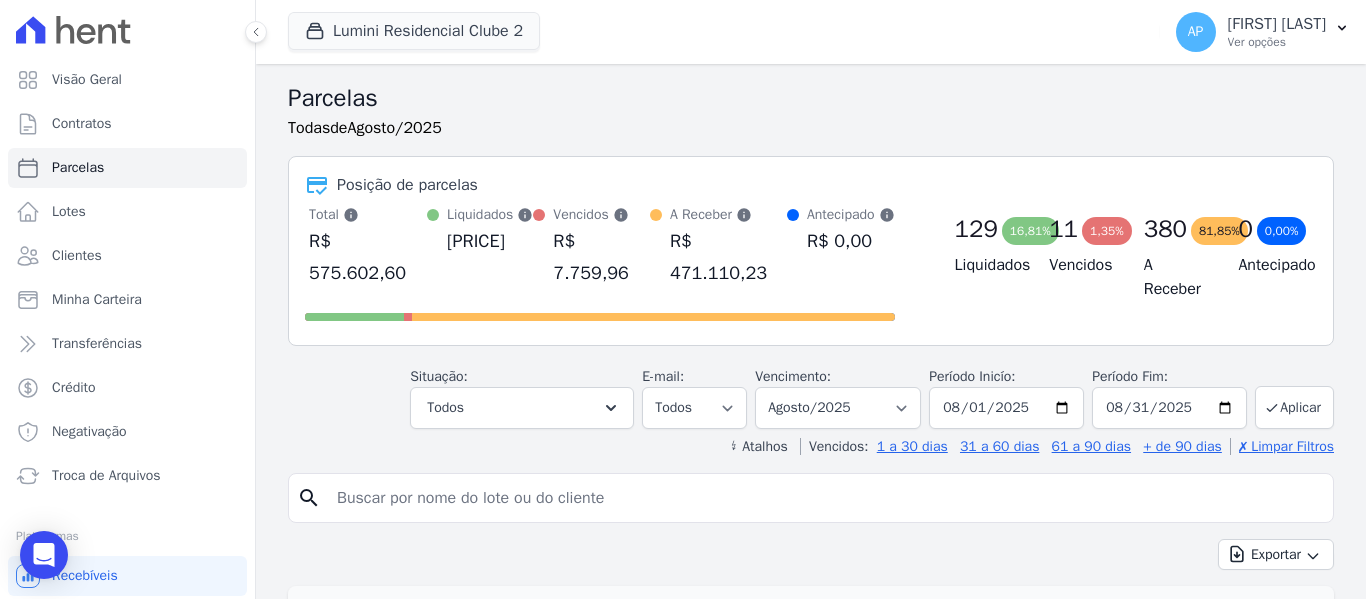 click at bounding box center (825, 498) 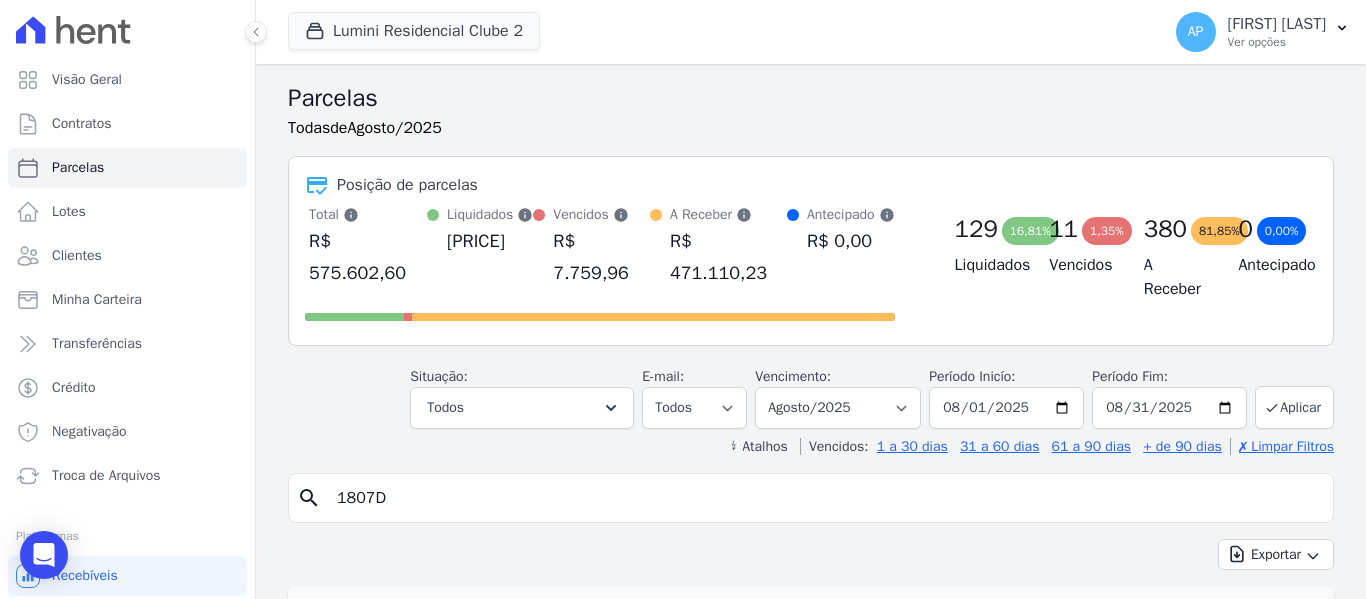 type on "1807D" 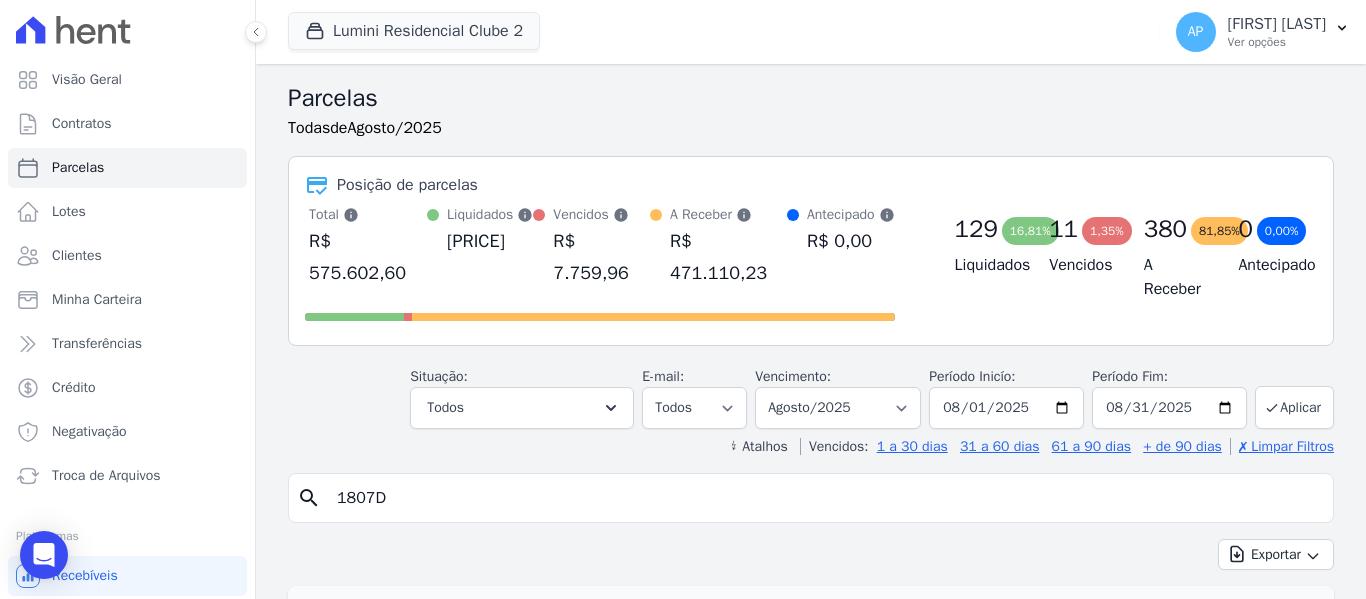 select 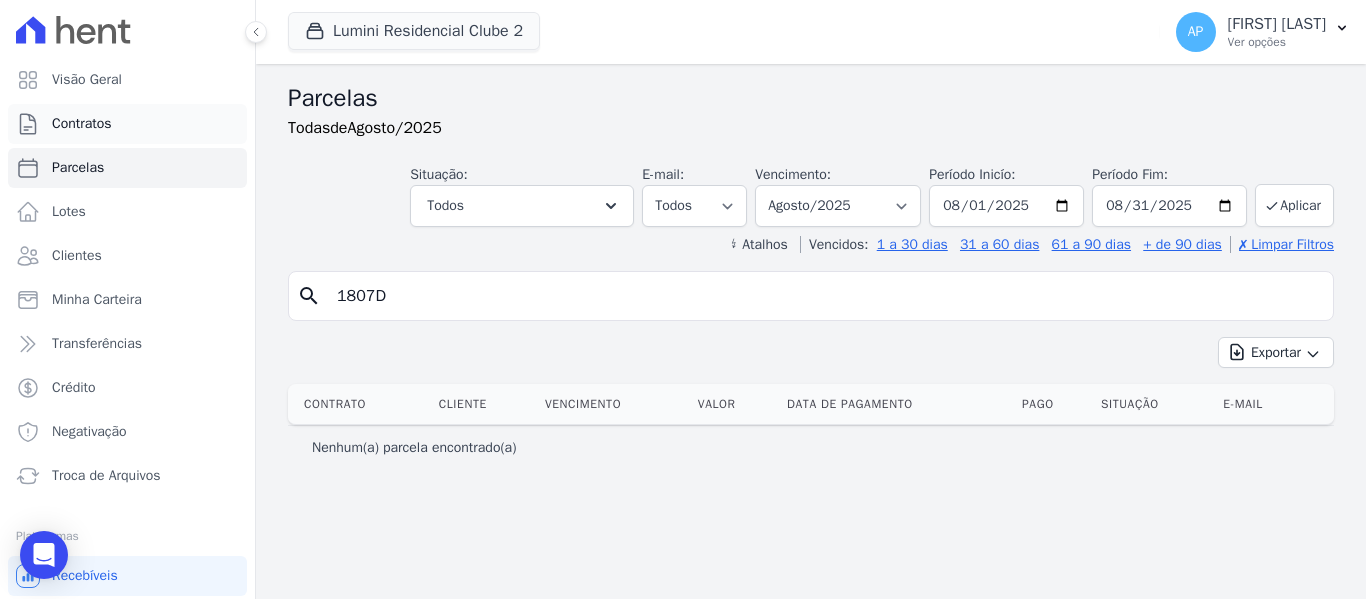 click on "Contratos" at bounding box center (127, 124) 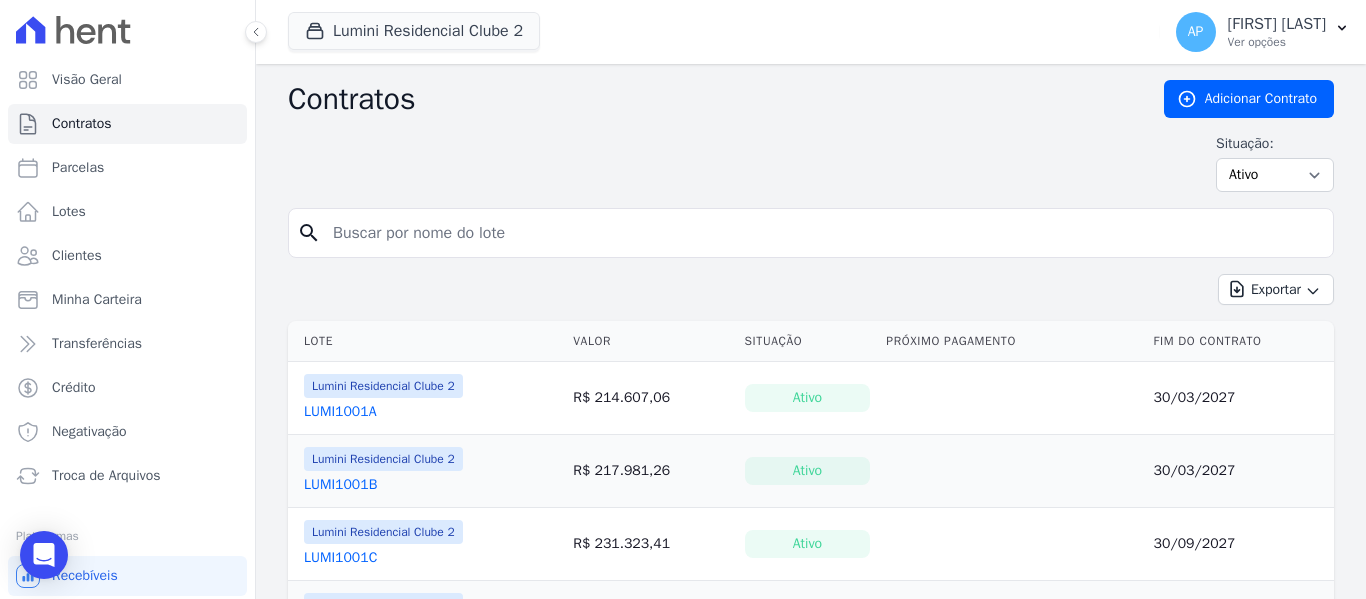 click at bounding box center (823, 233) 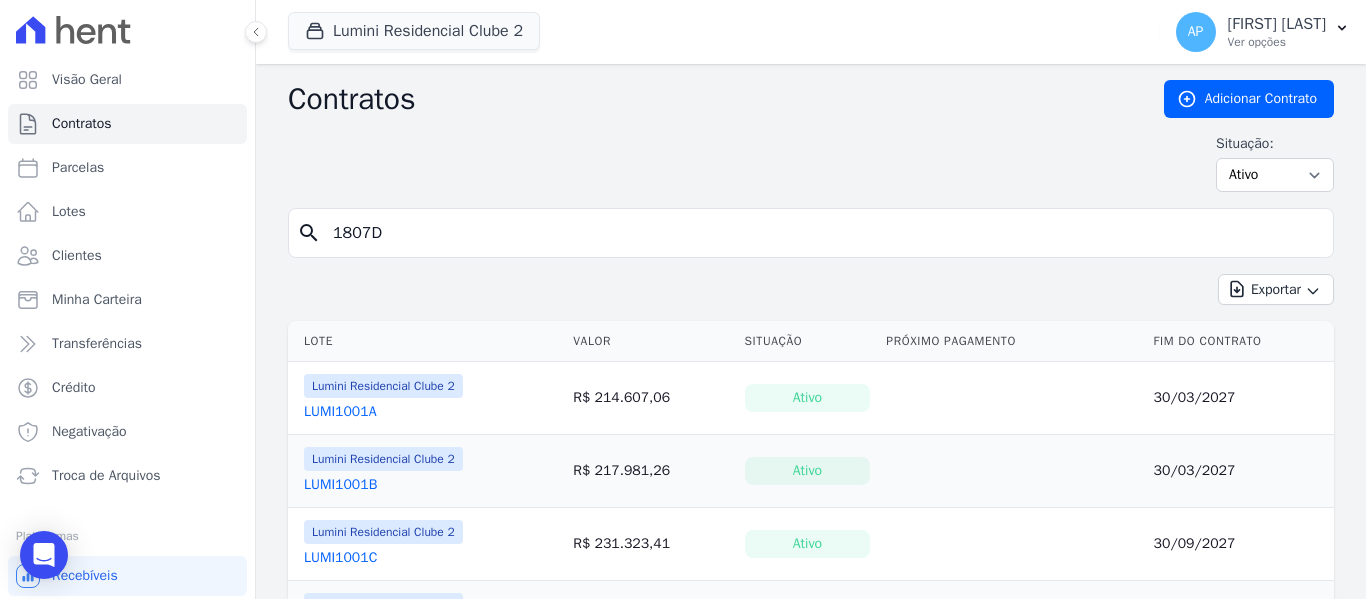 type on "1807D" 